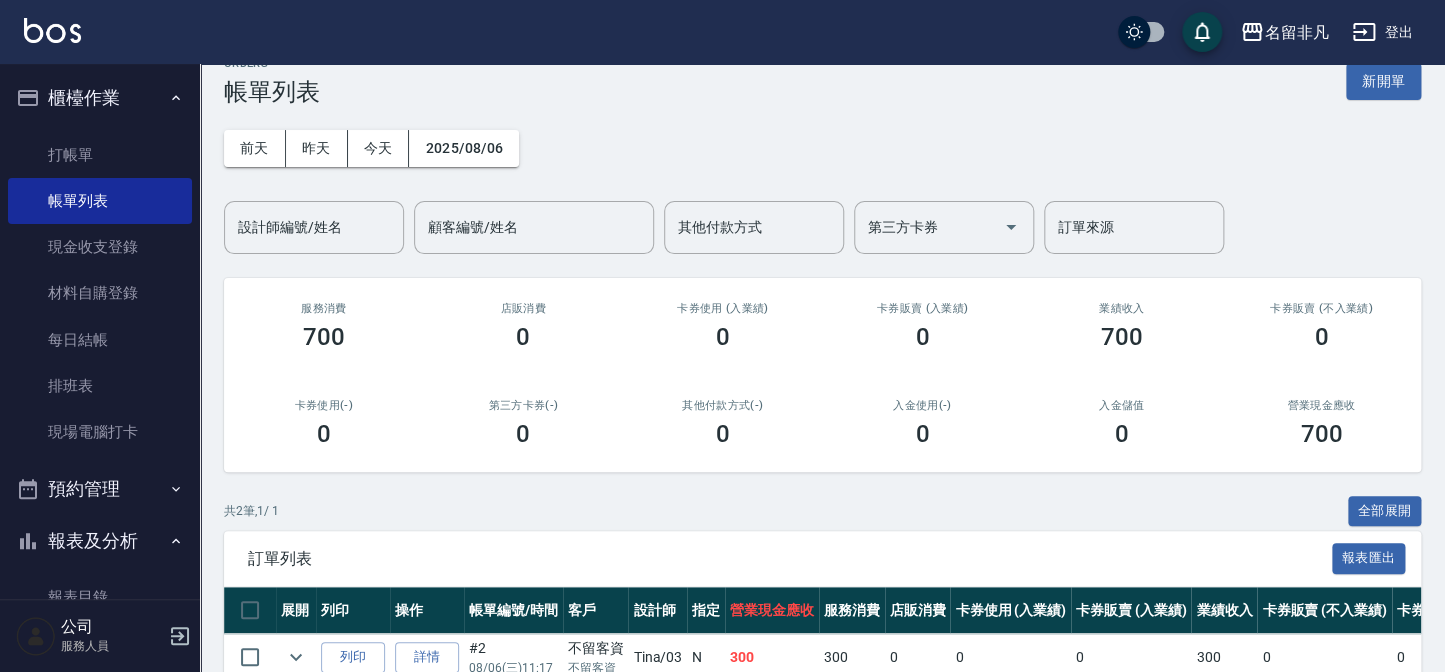 scroll, scrollTop: 0, scrollLeft: 0, axis: both 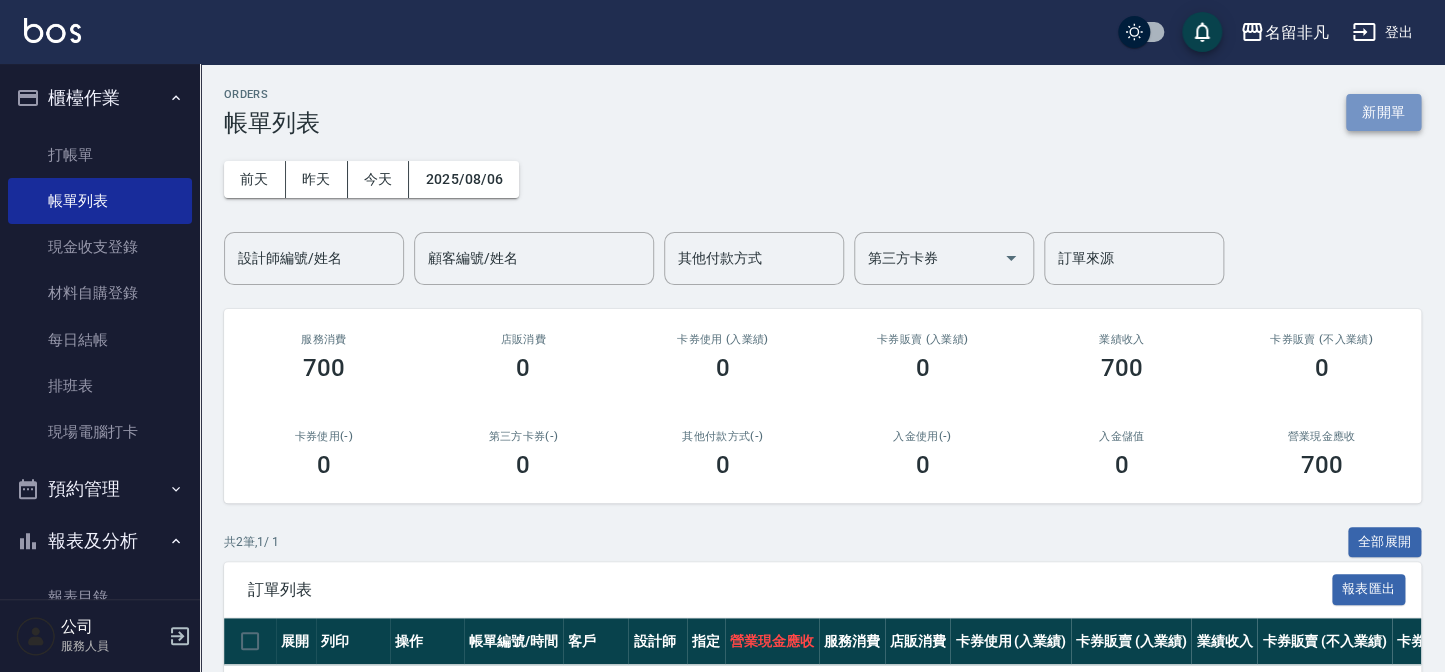 click on "新開單" at bounding box center [1383, 112] 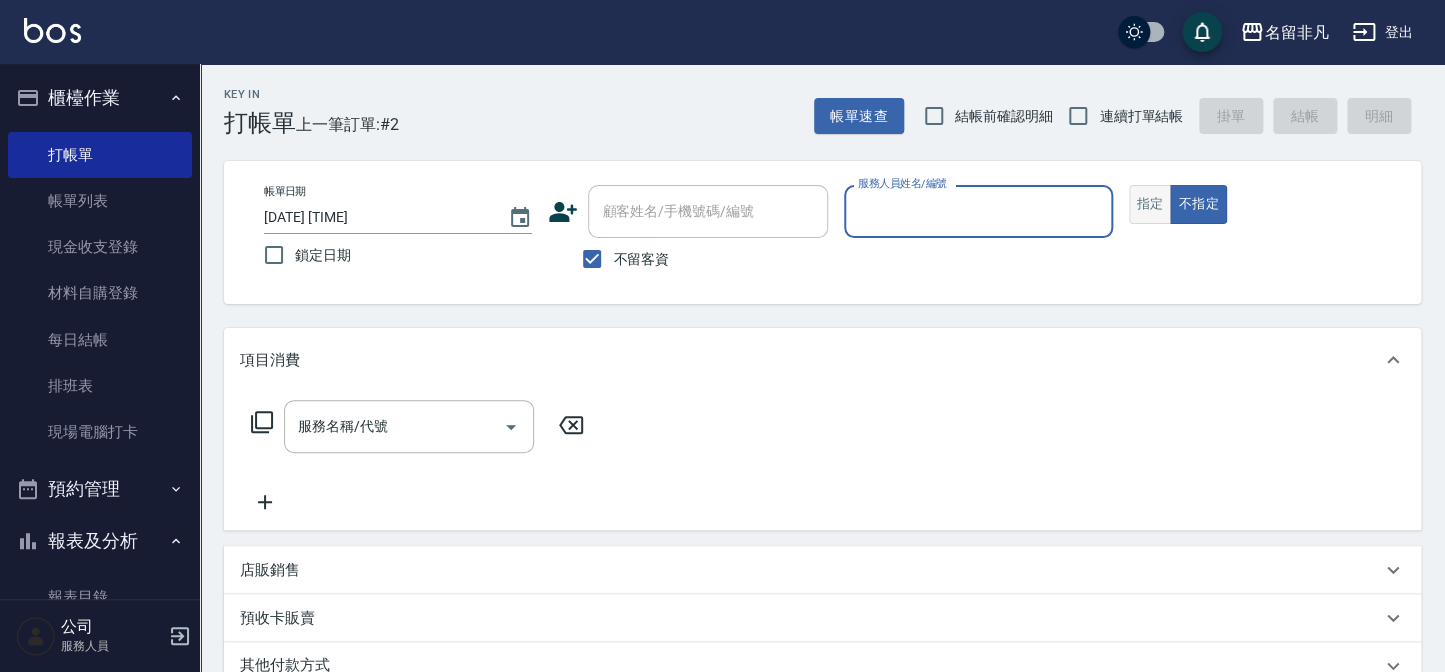click on "指定" at bounding box center [1150, 204] 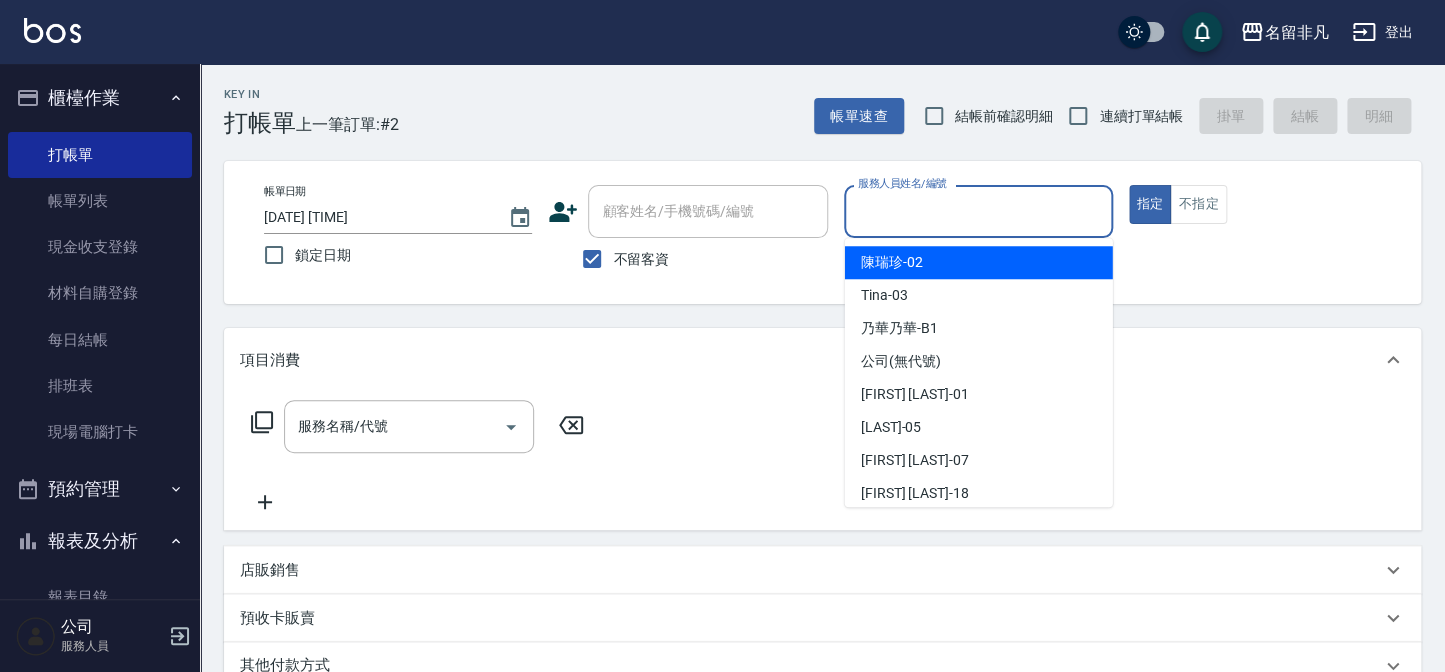 click on "服務人員姓名/編號" at bounding box center [978, 211] 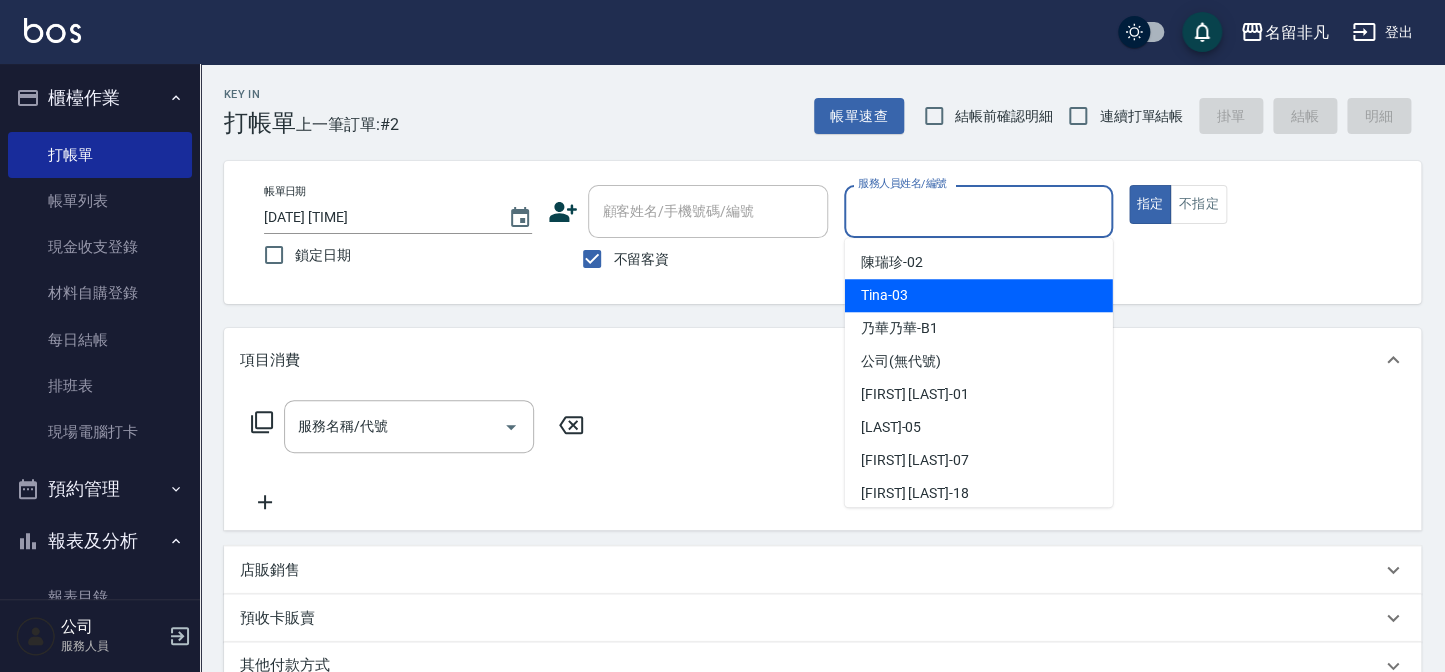click on "[FIRST] - [NUMBER]" at bounding box center [979, 295] 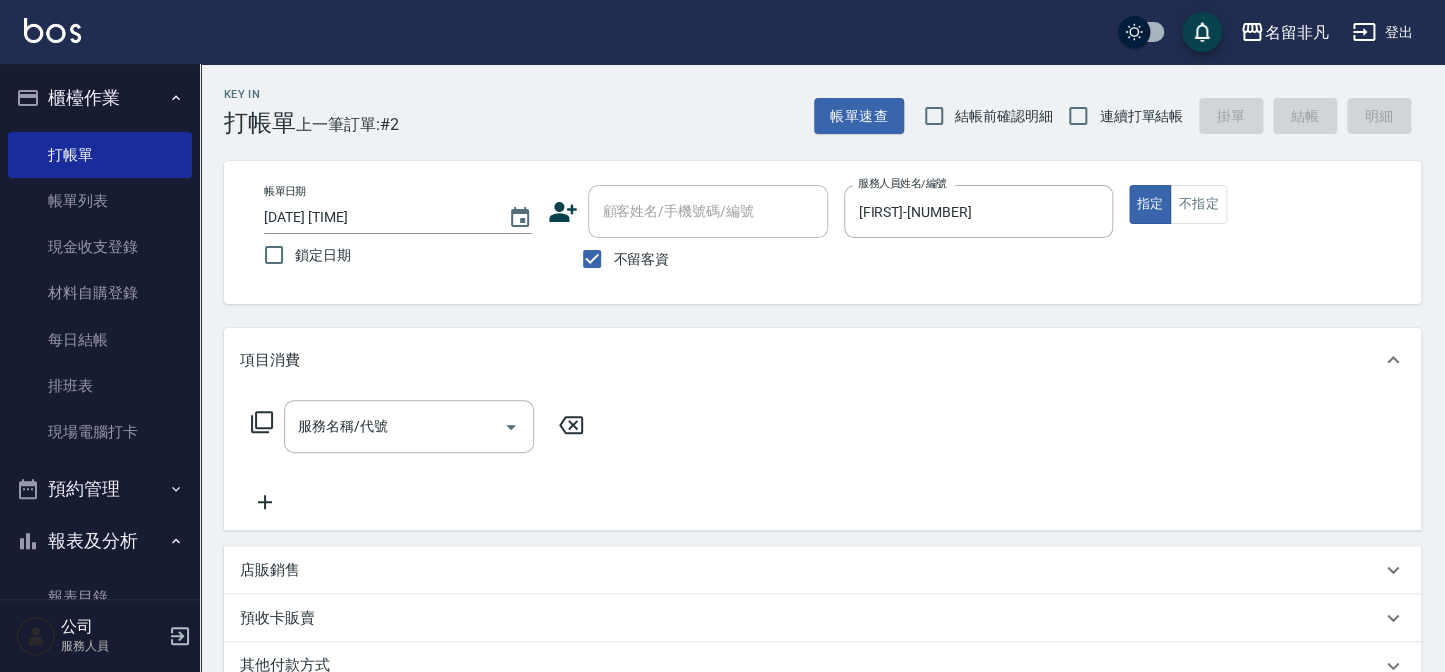 click 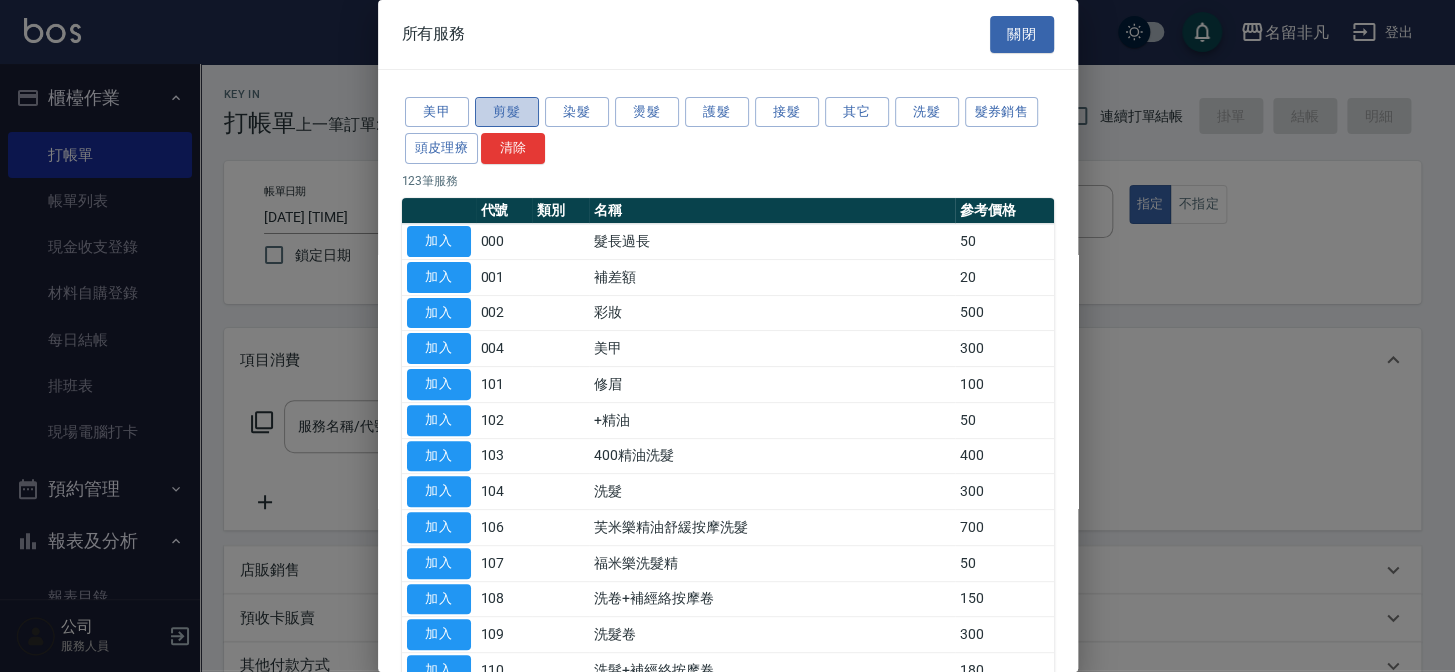 click on "剪髮" at bounding box center (507, 112) 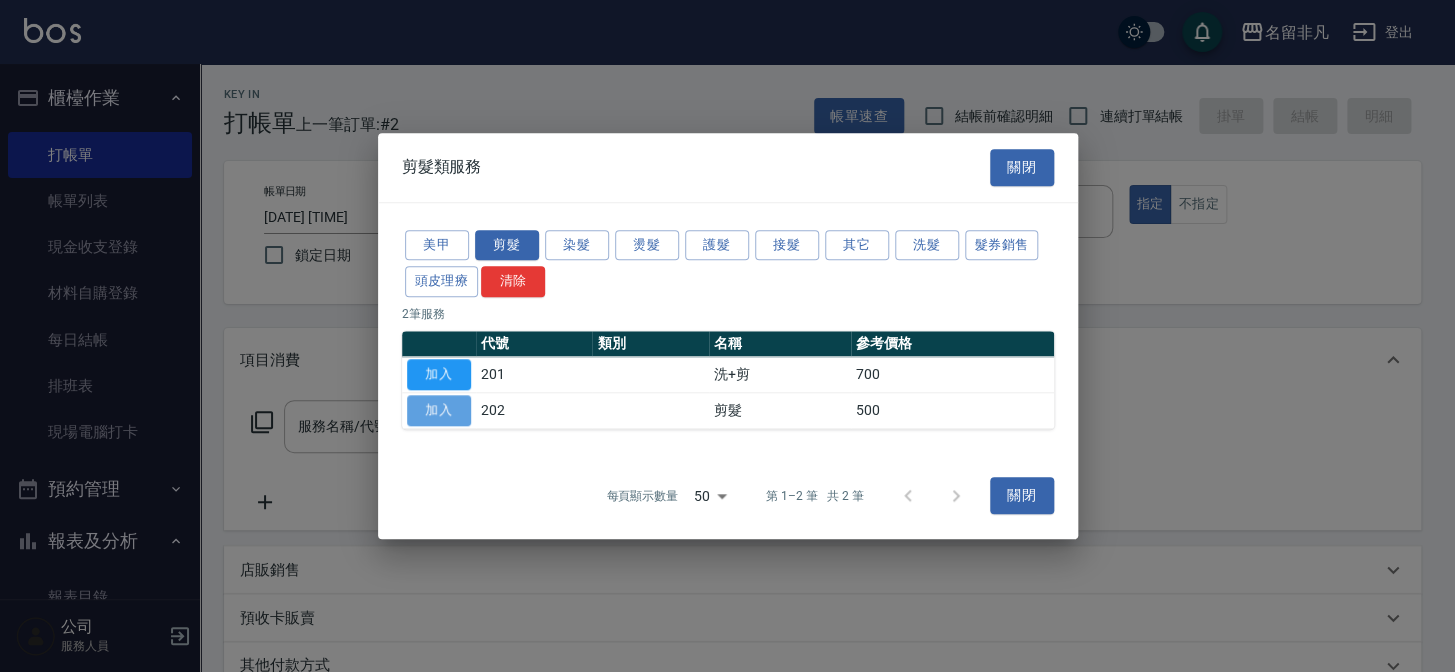 click on "加入" at bounding box center (439, 410) 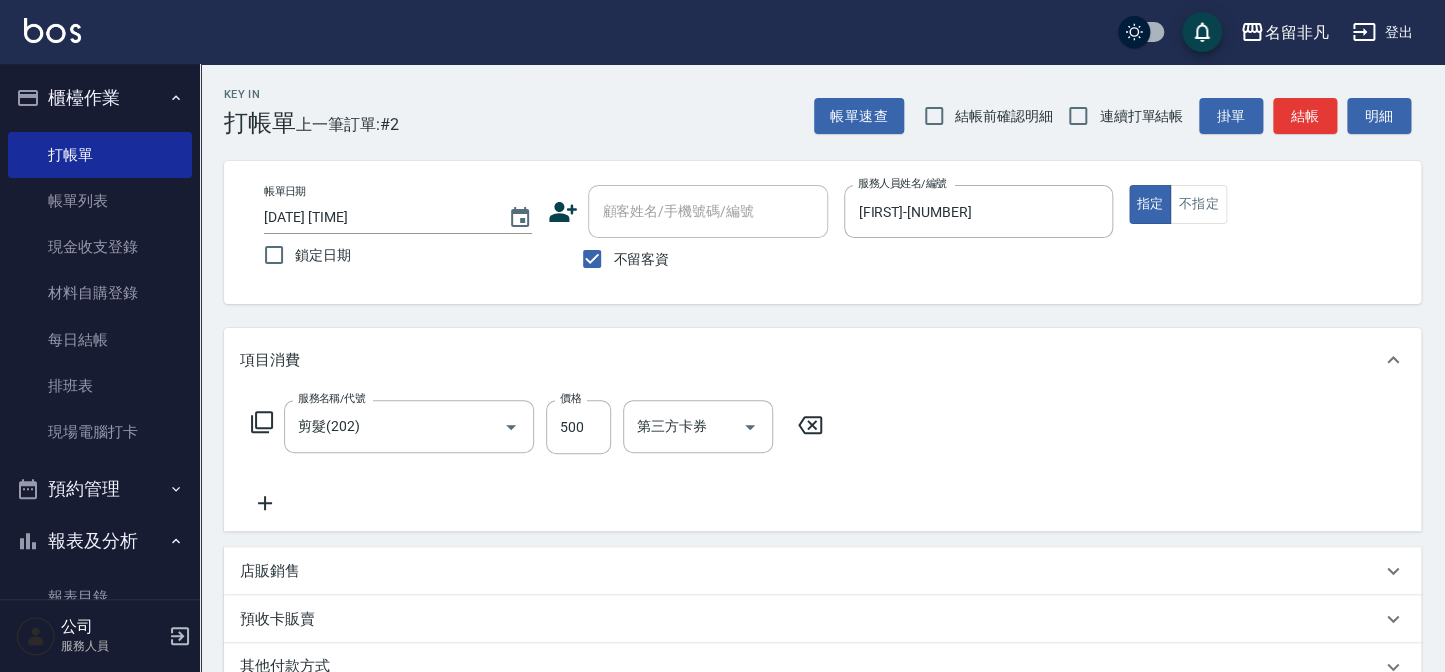 scroll, scrollTop: 0, scrollLeft: 0, axis: both 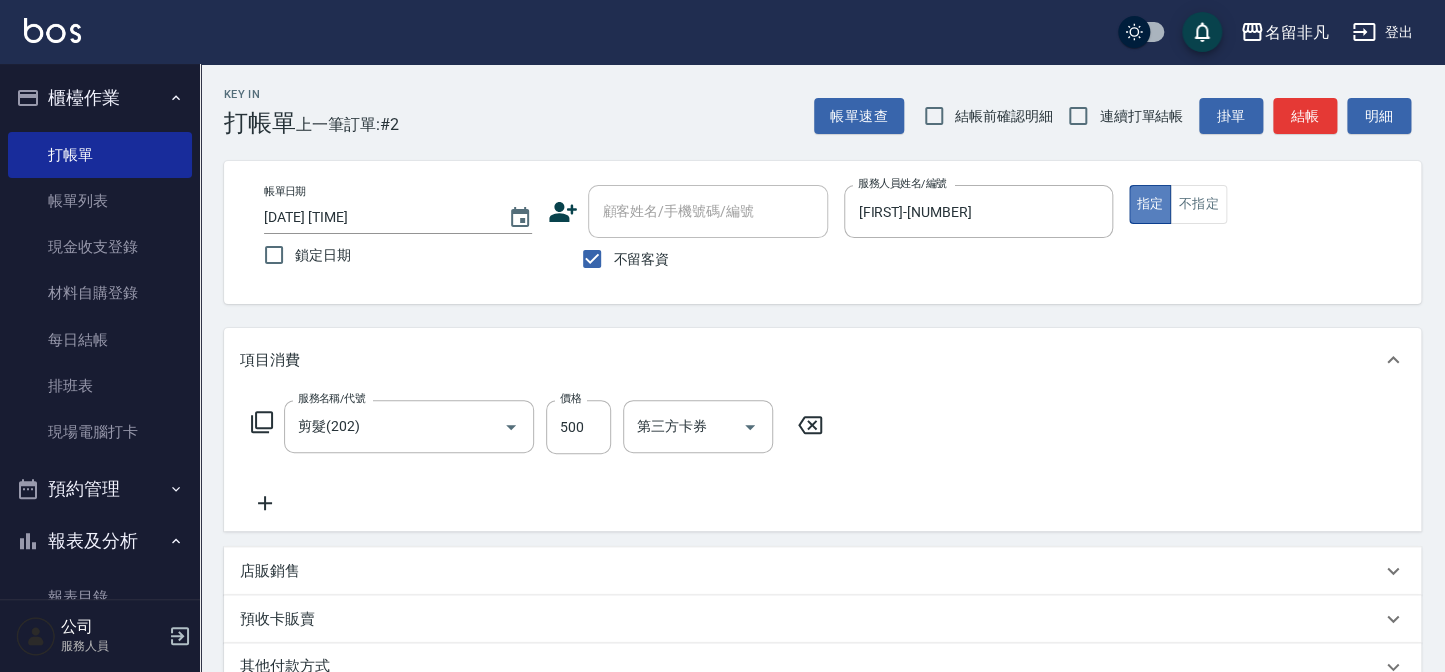 click on "指定" at bounding box center [1150, 204] 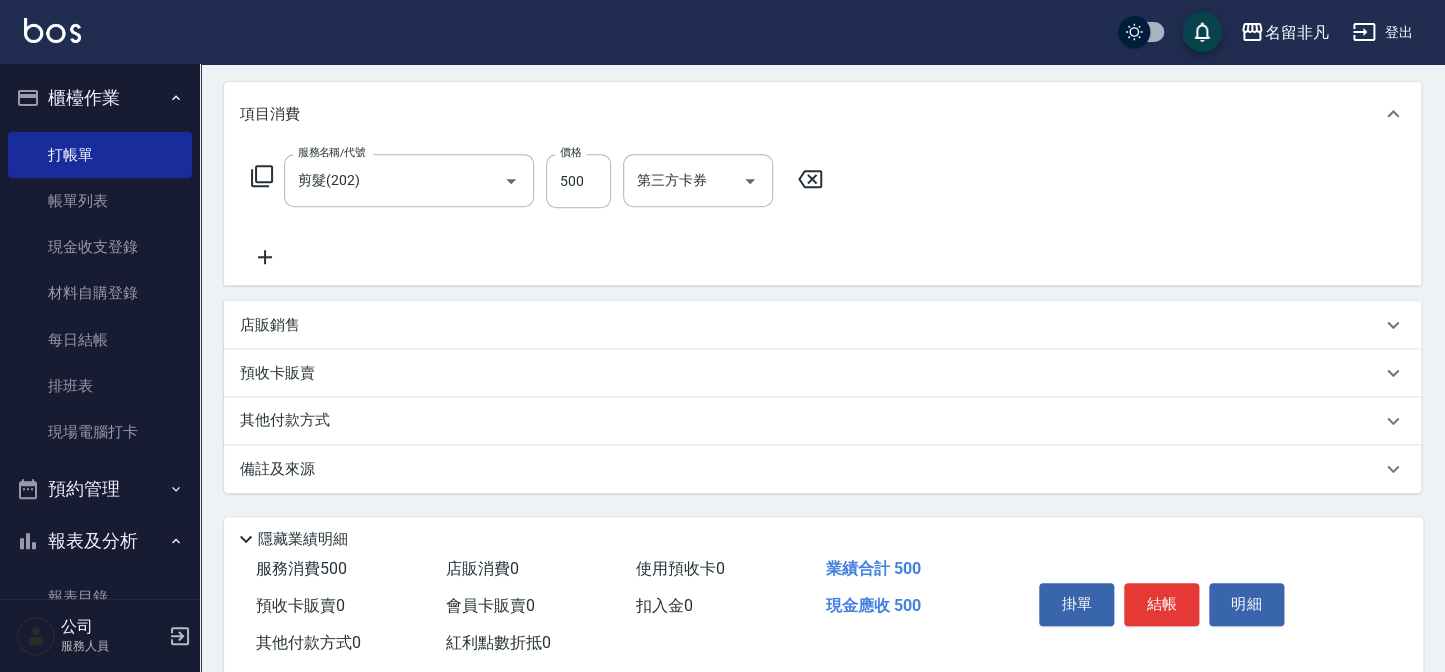 scroll, scrollTop: 289, scrollLeft: 0, axis: vertical 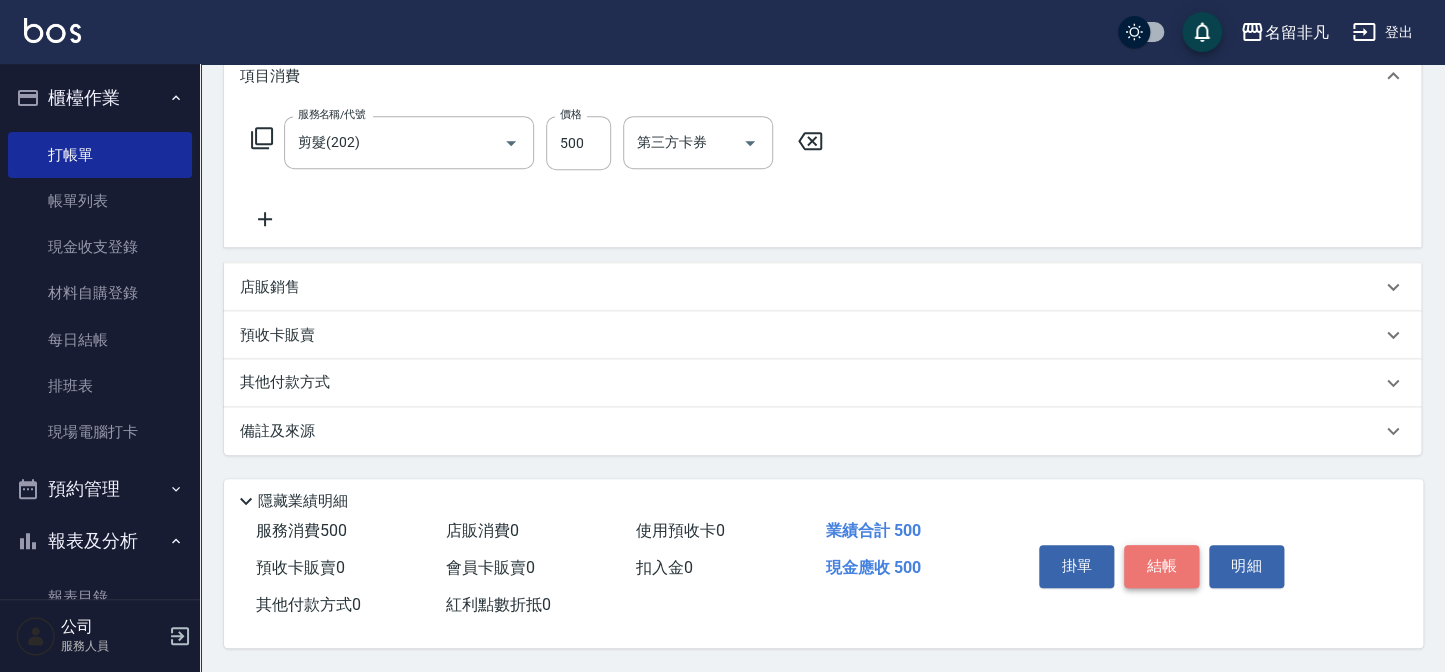 click on "結帳" at bounding box center [1161, 566] 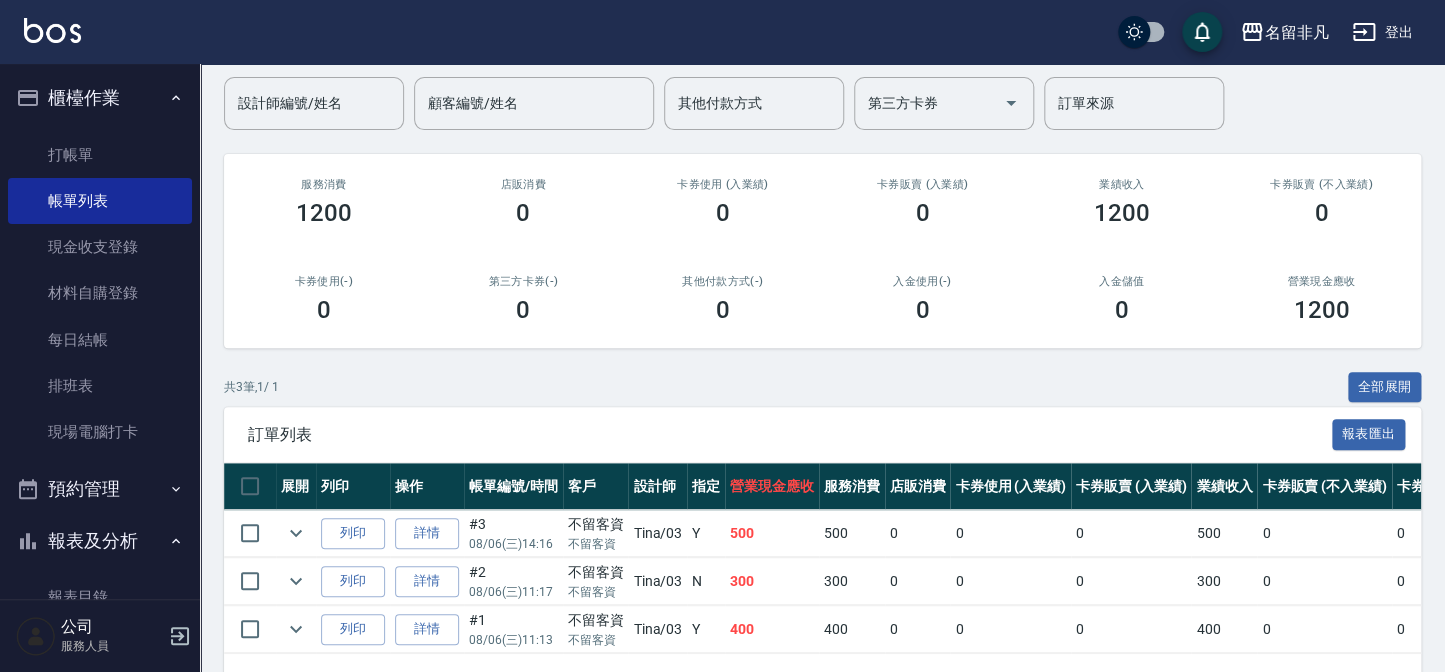 scroll, scrollTop: 228, scrollLeft: 0, axis: vertical 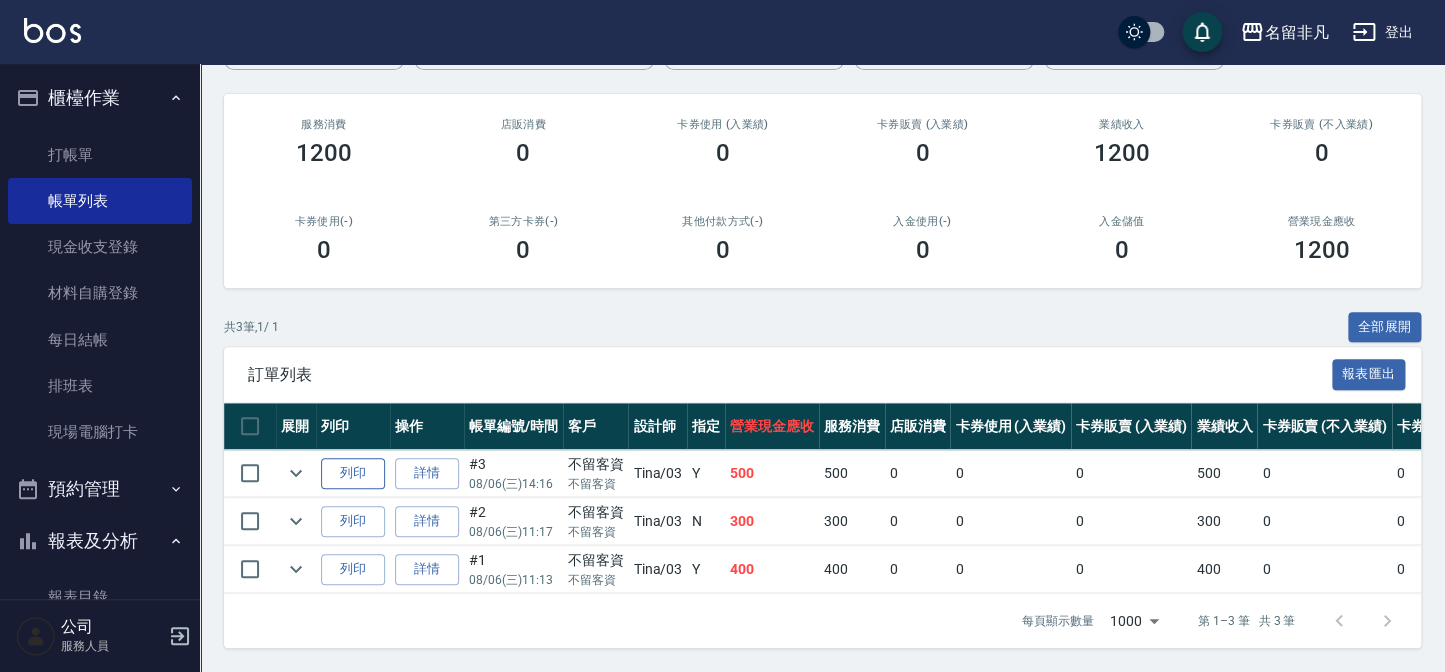 click on "列印" at bounding box center (353, 473) 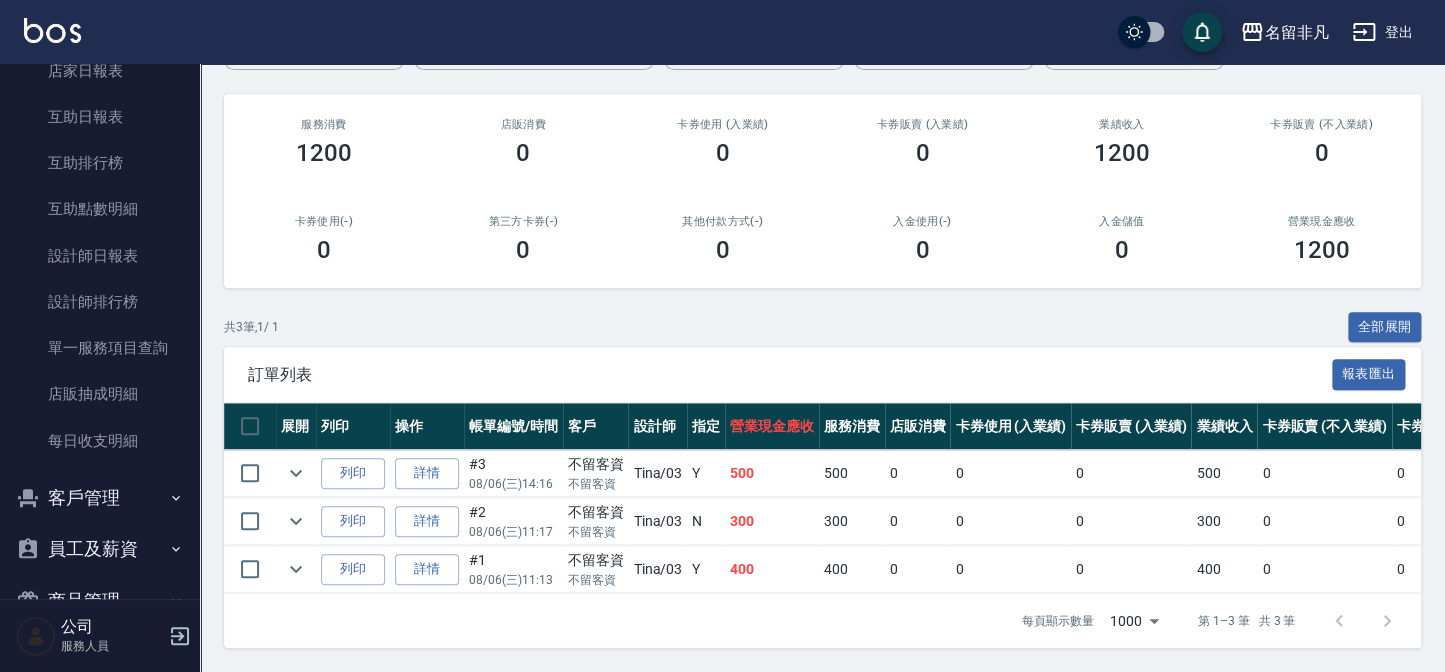 scroll, scrollTop: 623, scrollLeft: 0, axis: vertical 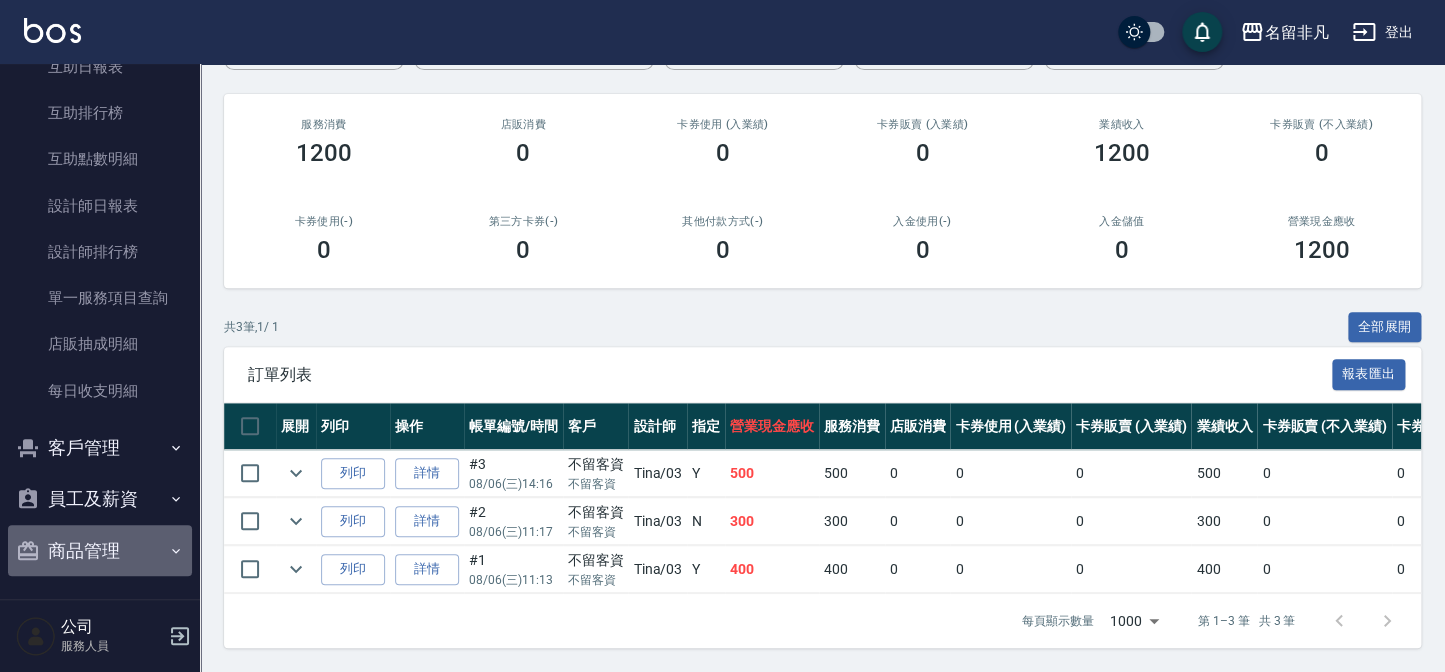 click 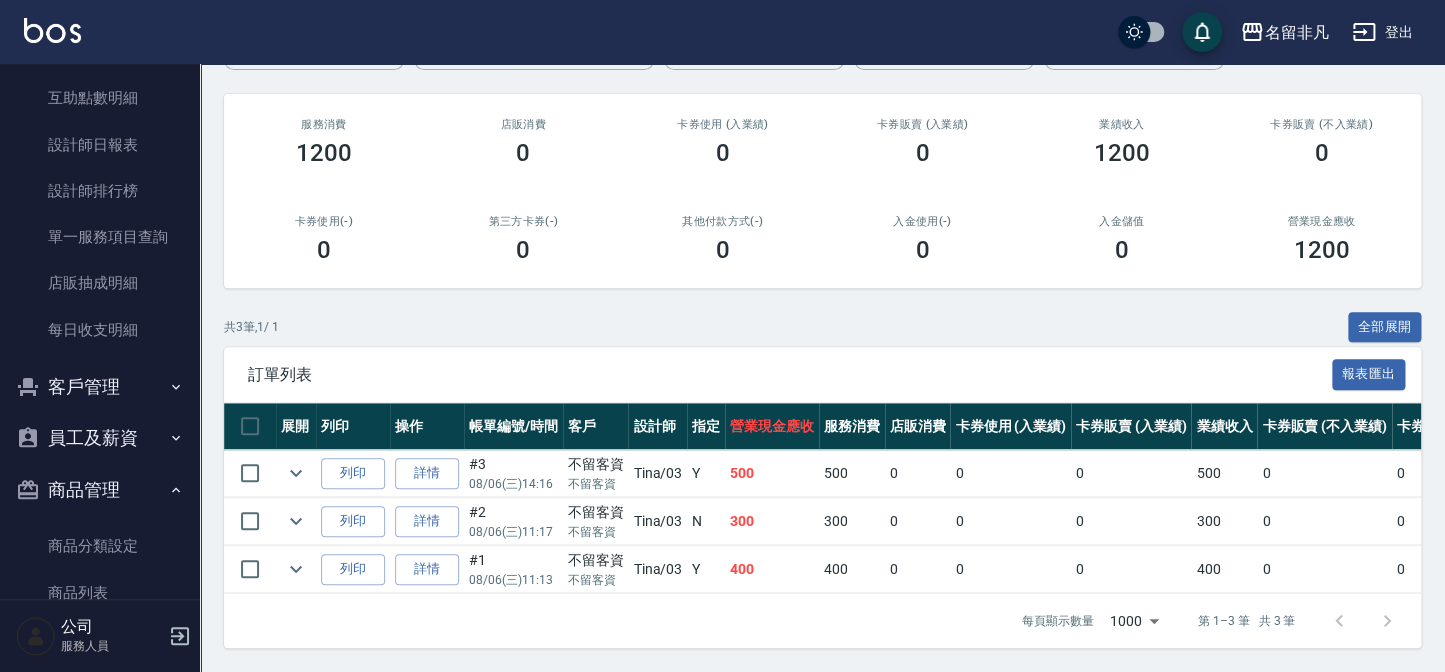 scroll, scrollTop: 714, scrollLeft: 0, axis: vertical 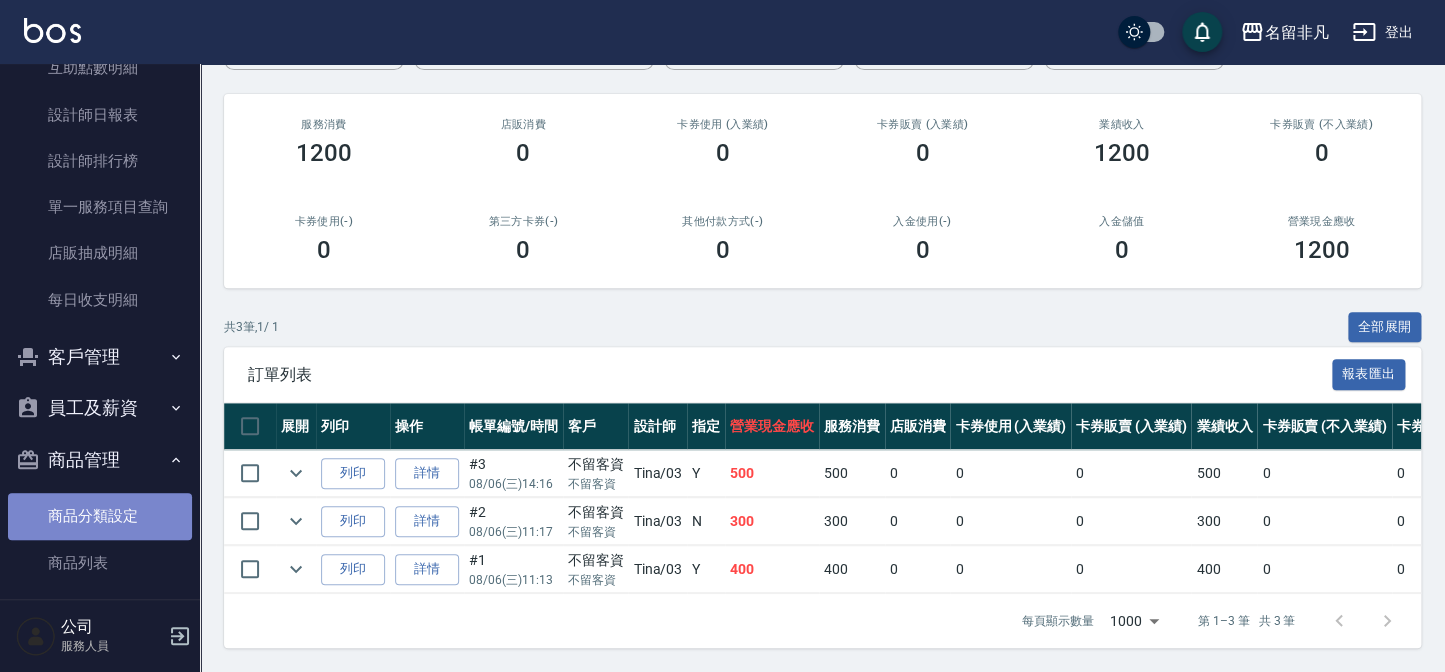 click on "商品分類設定" at bounding box center [100, 516] 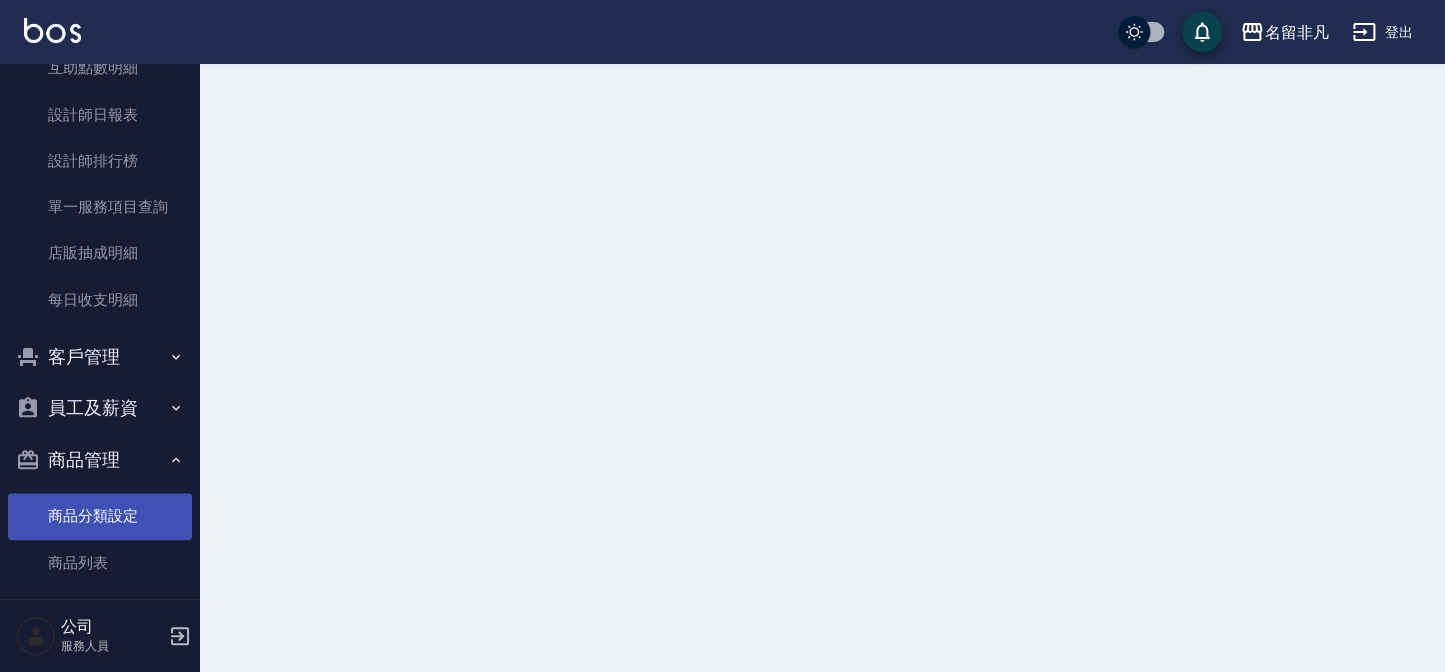 scroll, scrollTop: 0, scrollLeft: 0, axis: both 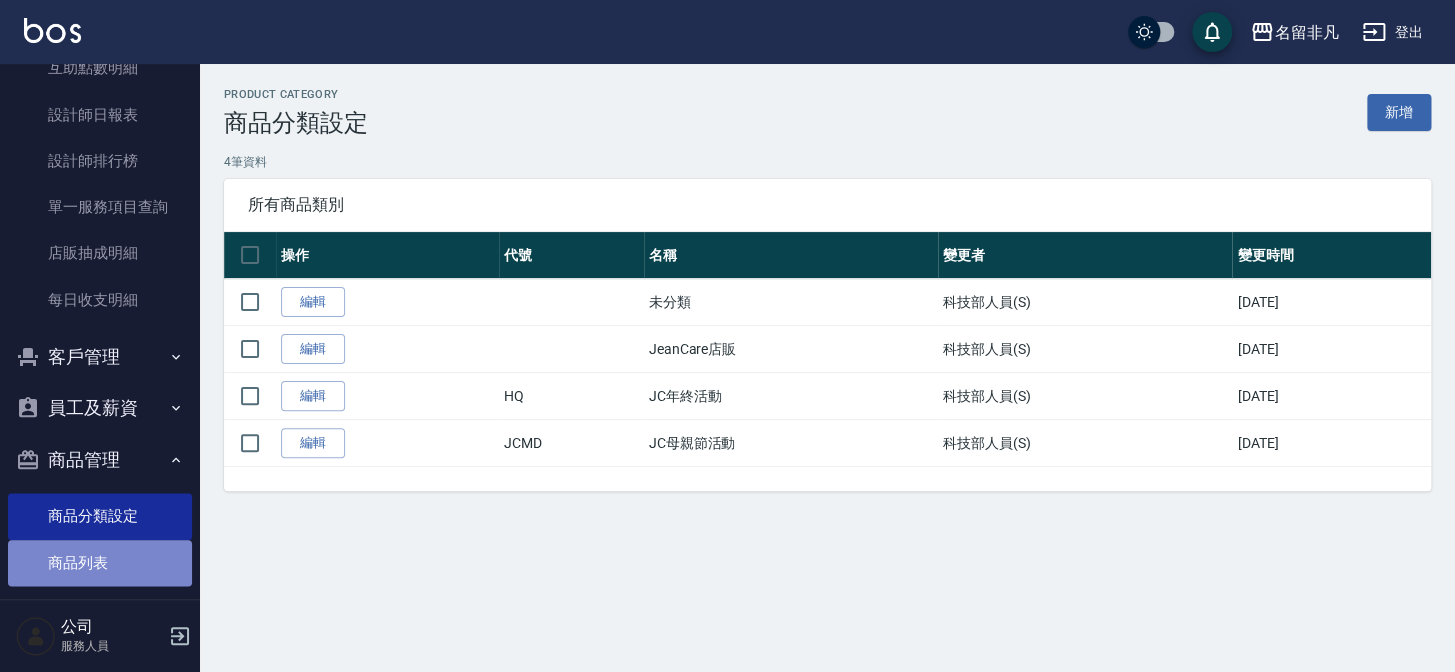 click on "商品列表" at bounding box center [100, 563] 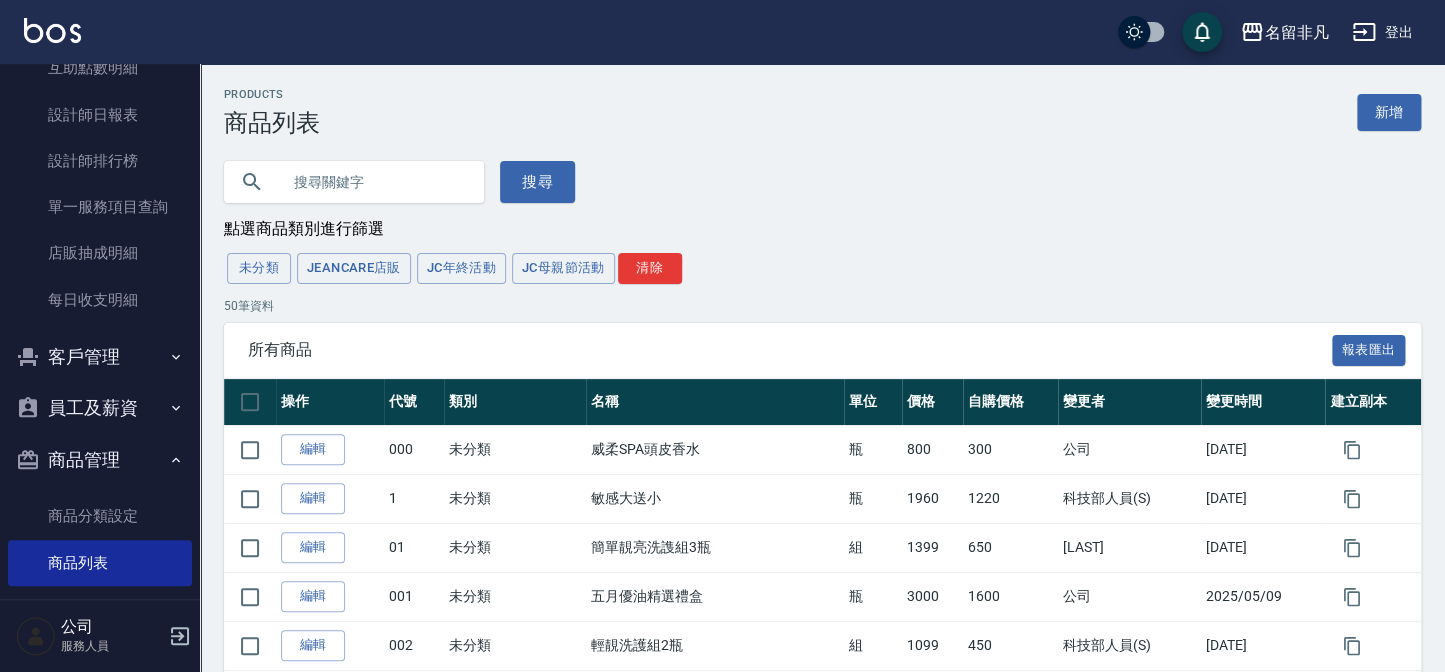click at bounding box center [374, 182] 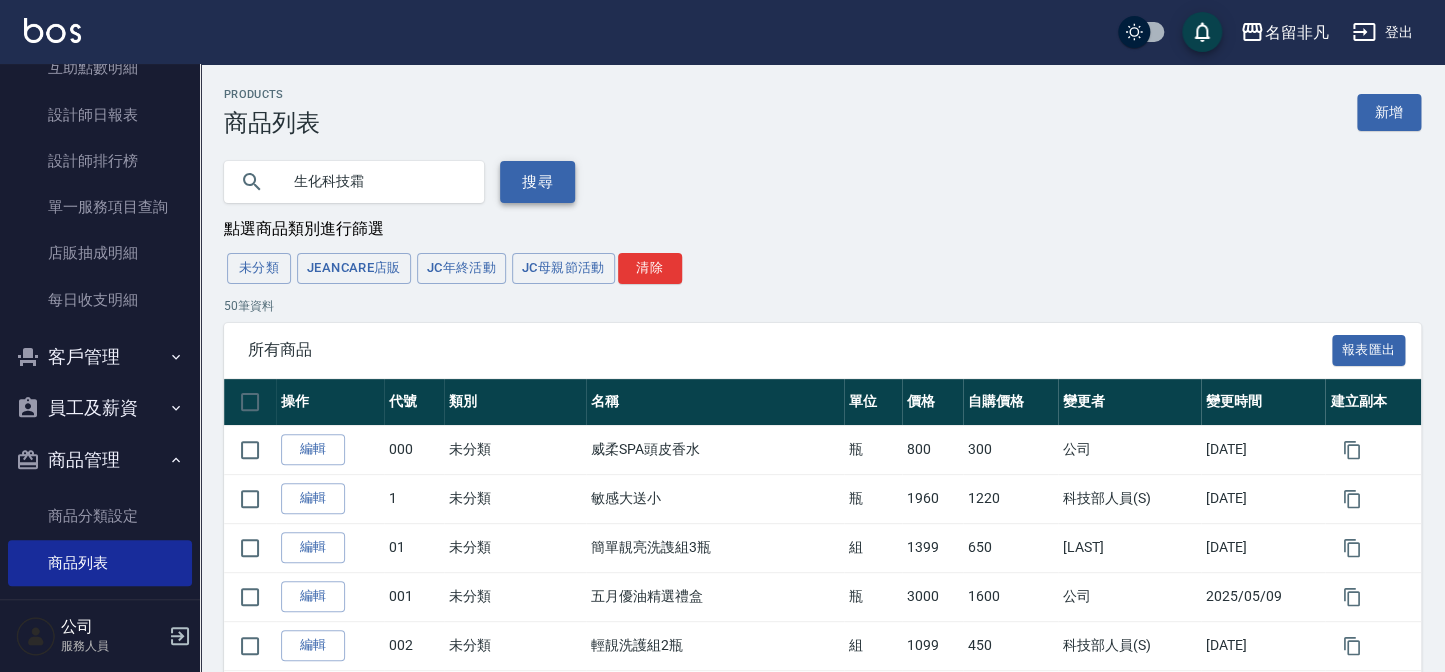 type on "生化科技霜" 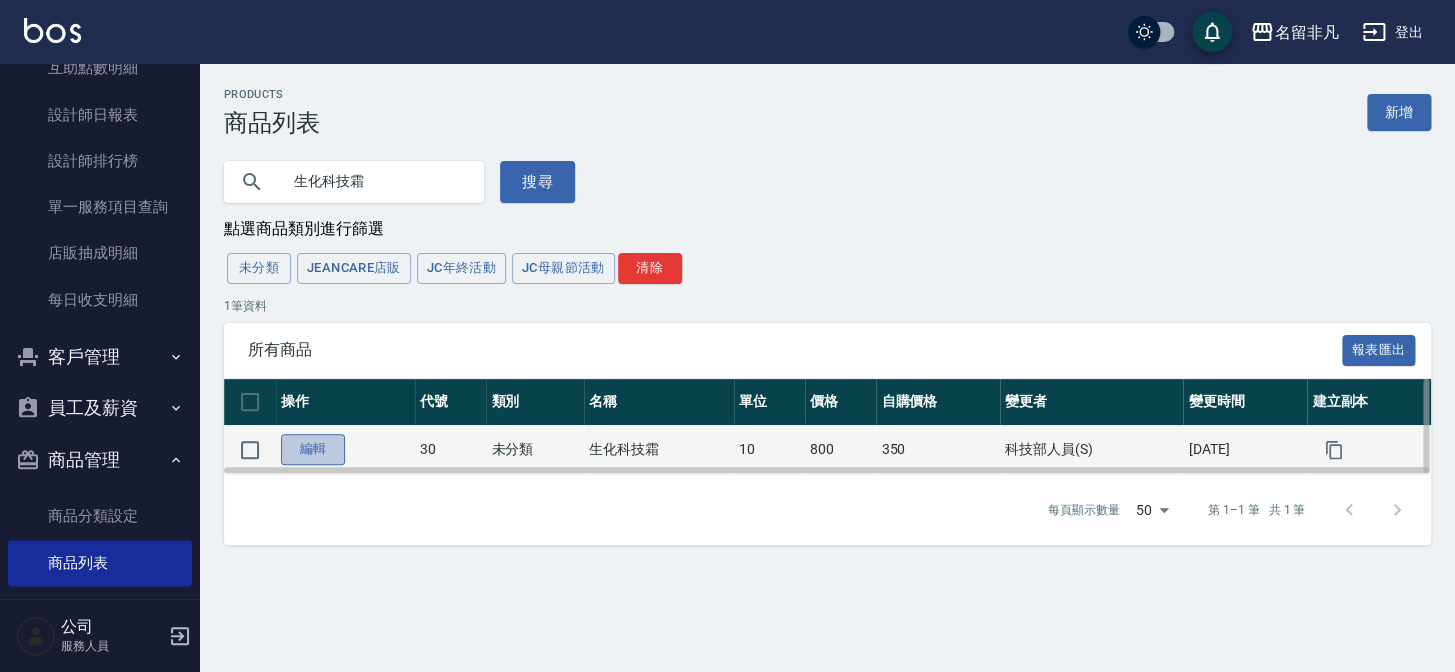 click on "編輯" at bounding box center (313, 449) 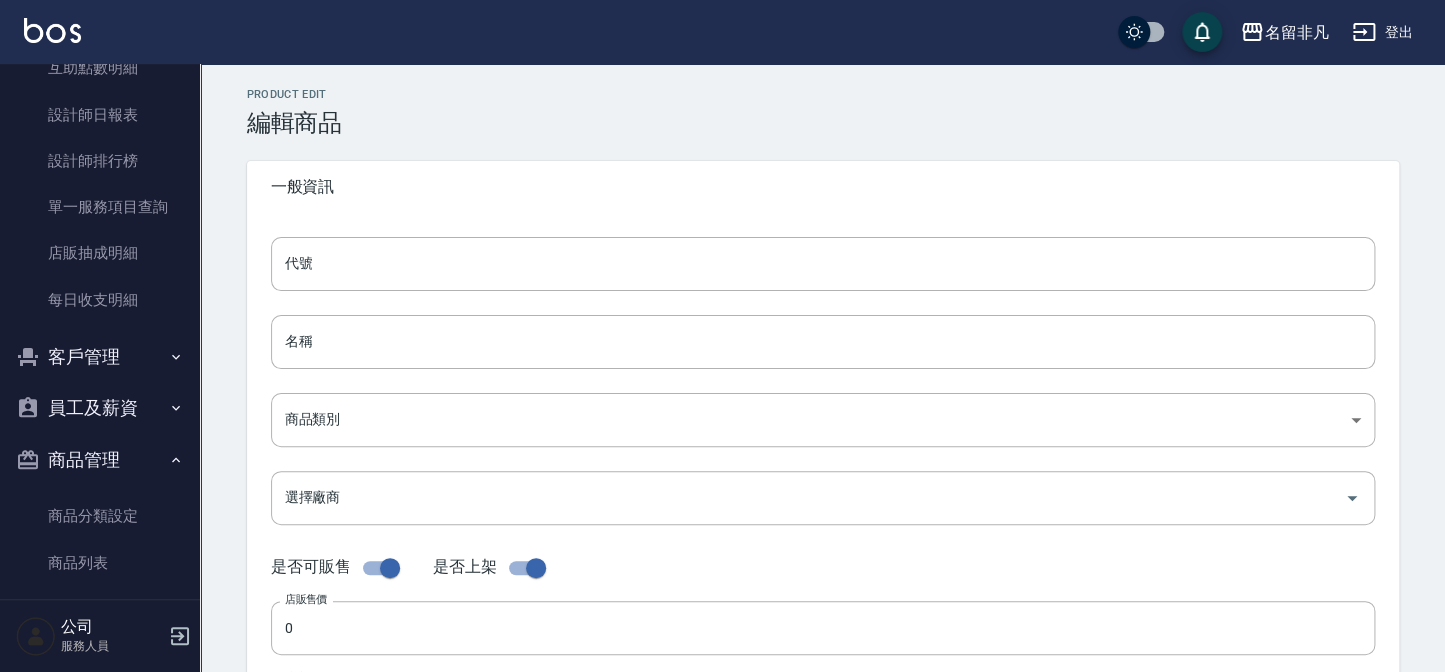 type on "30" 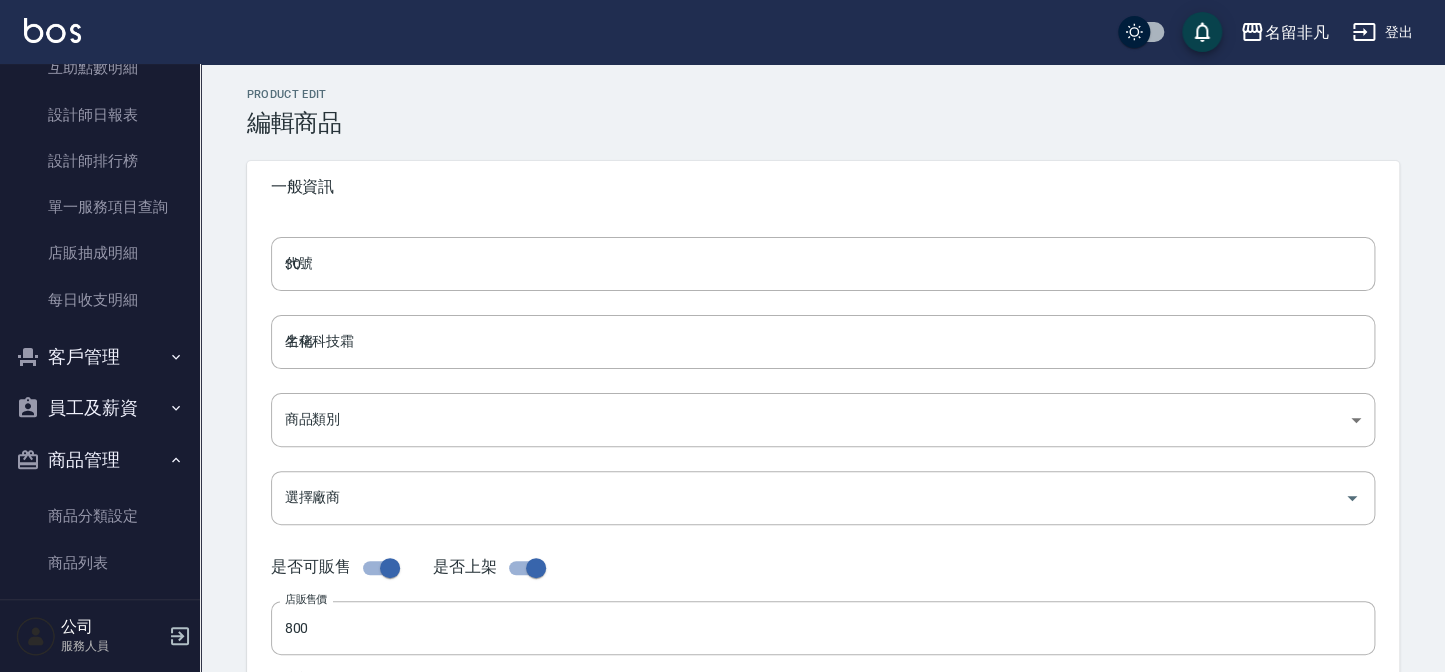type on "350" 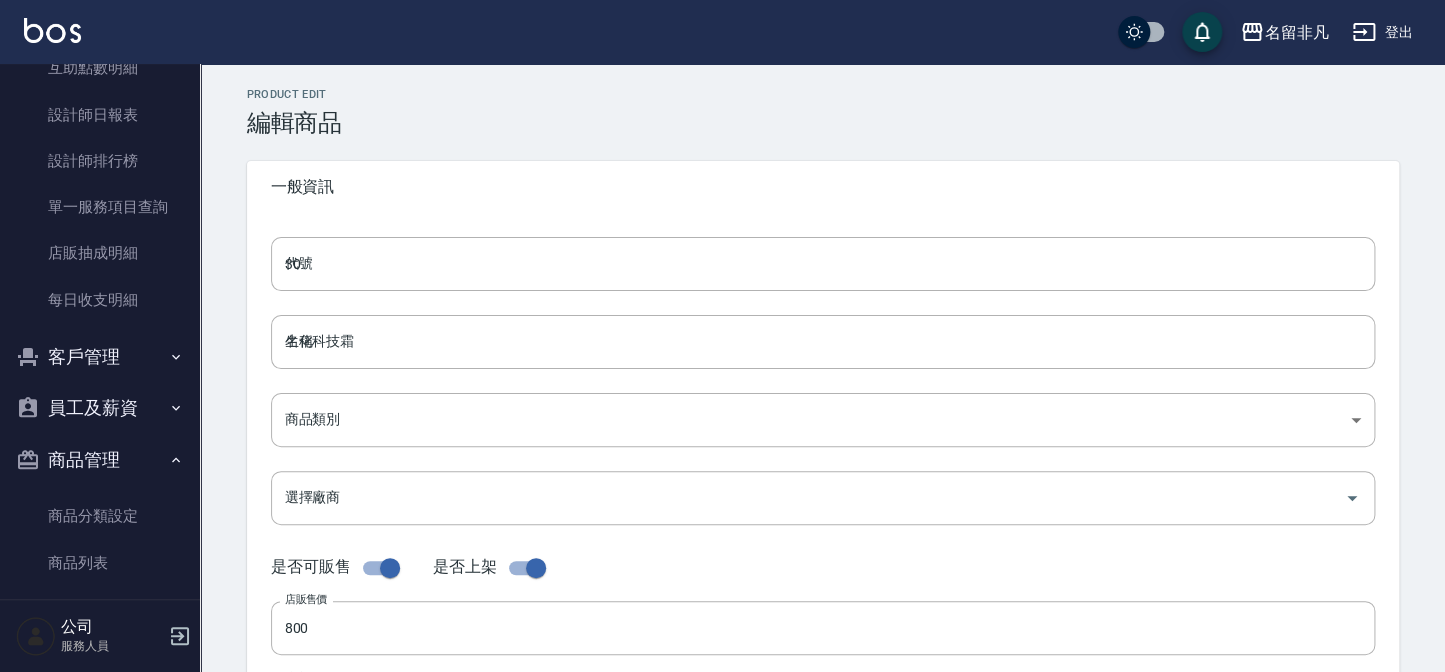 type on "10" 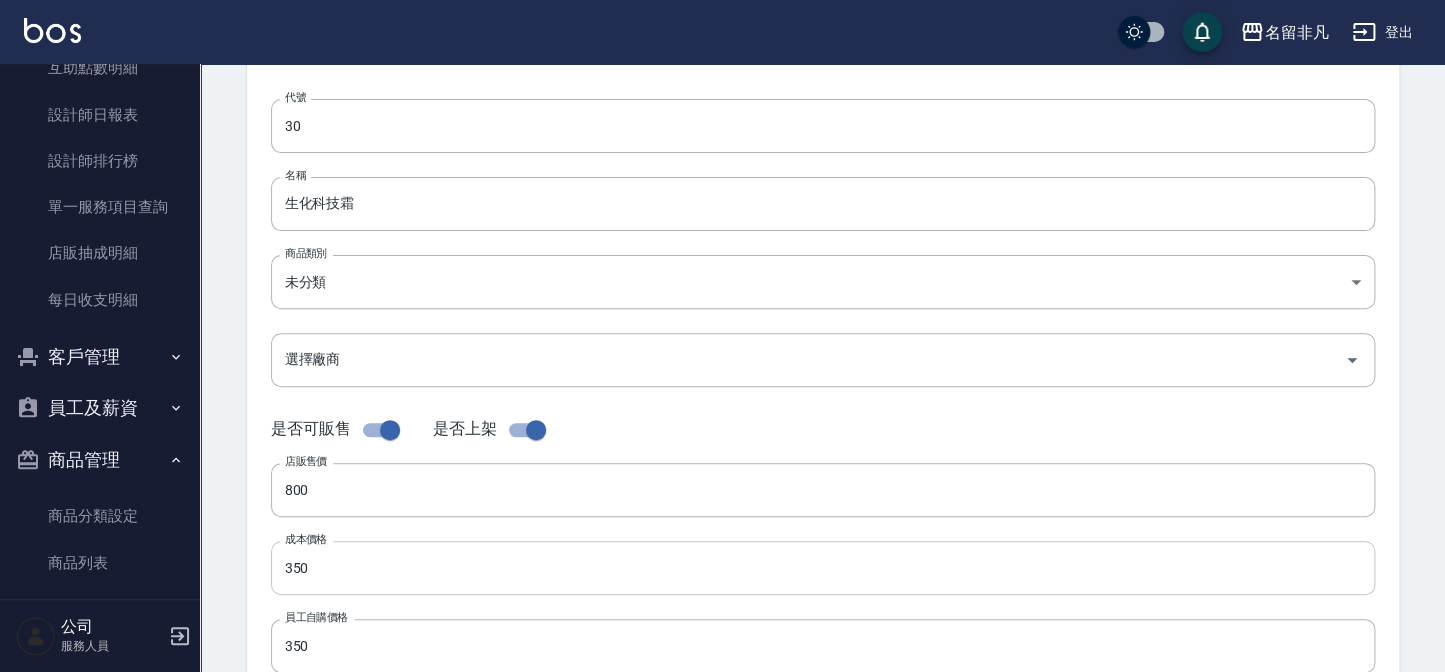 scroll, scrollTop: 181, scrollLeft: 0, axis: vertical 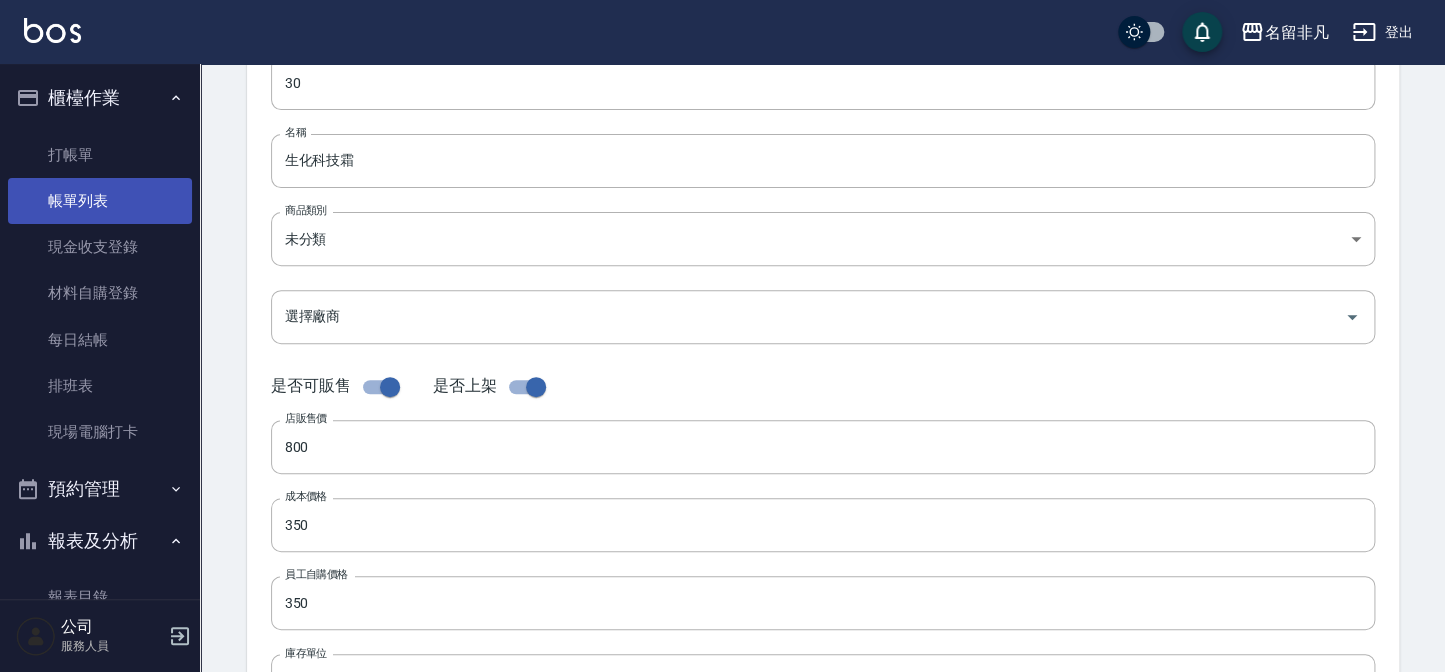 click on "帳單列表" at bounding box center [100, 201] 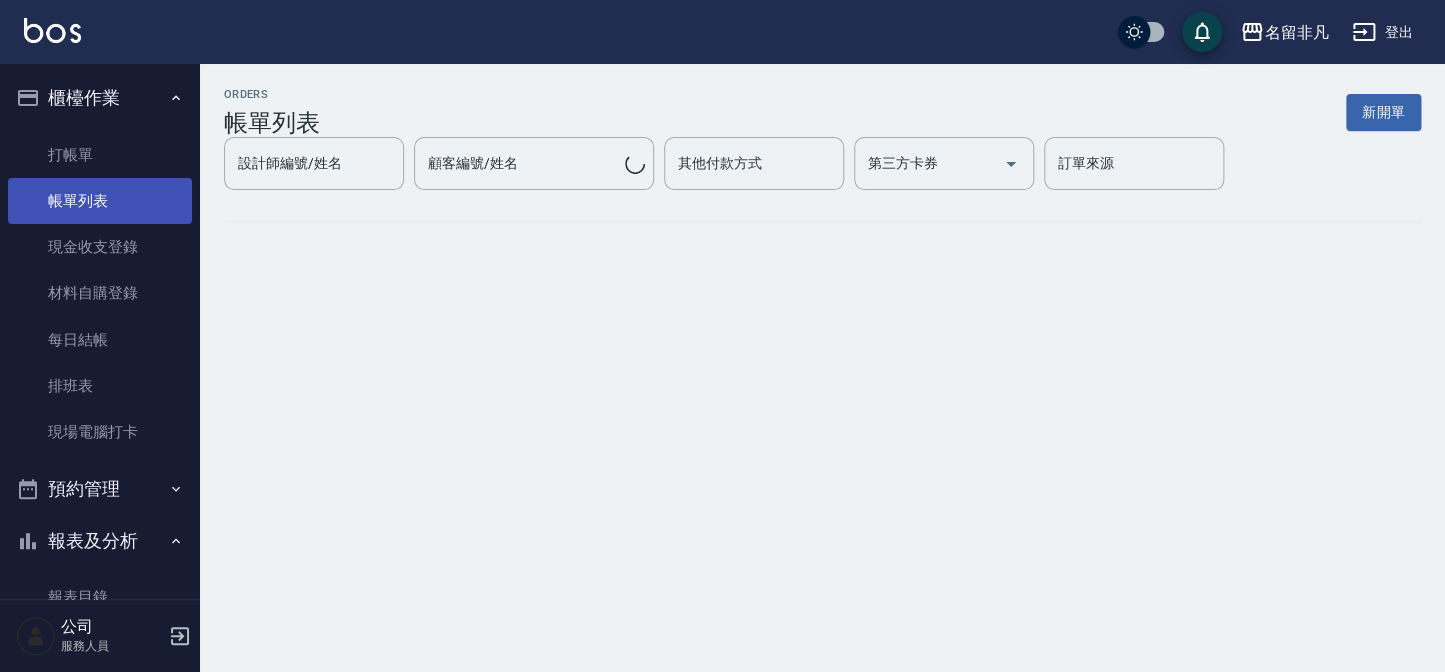 scroll, scrollTop: 0, scrollLeft: 0, axis: both 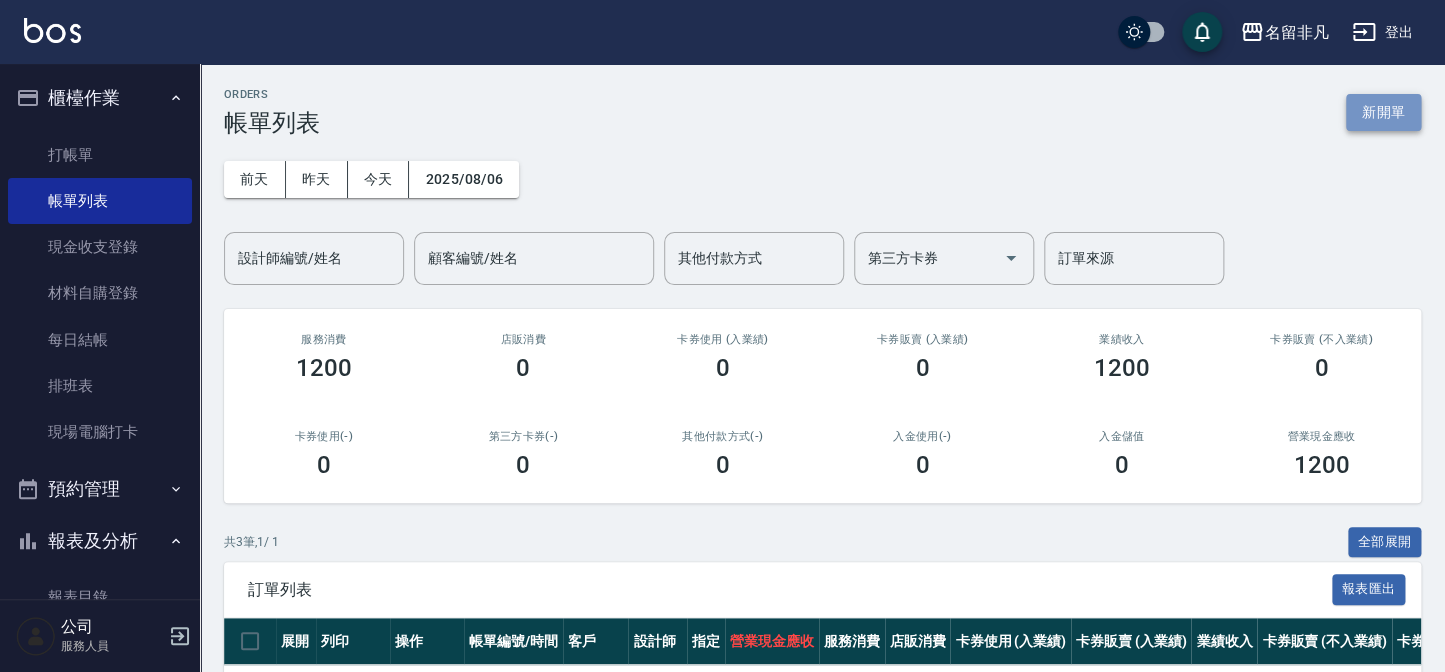 click on "新開單" at bounding box center [1383, 112] 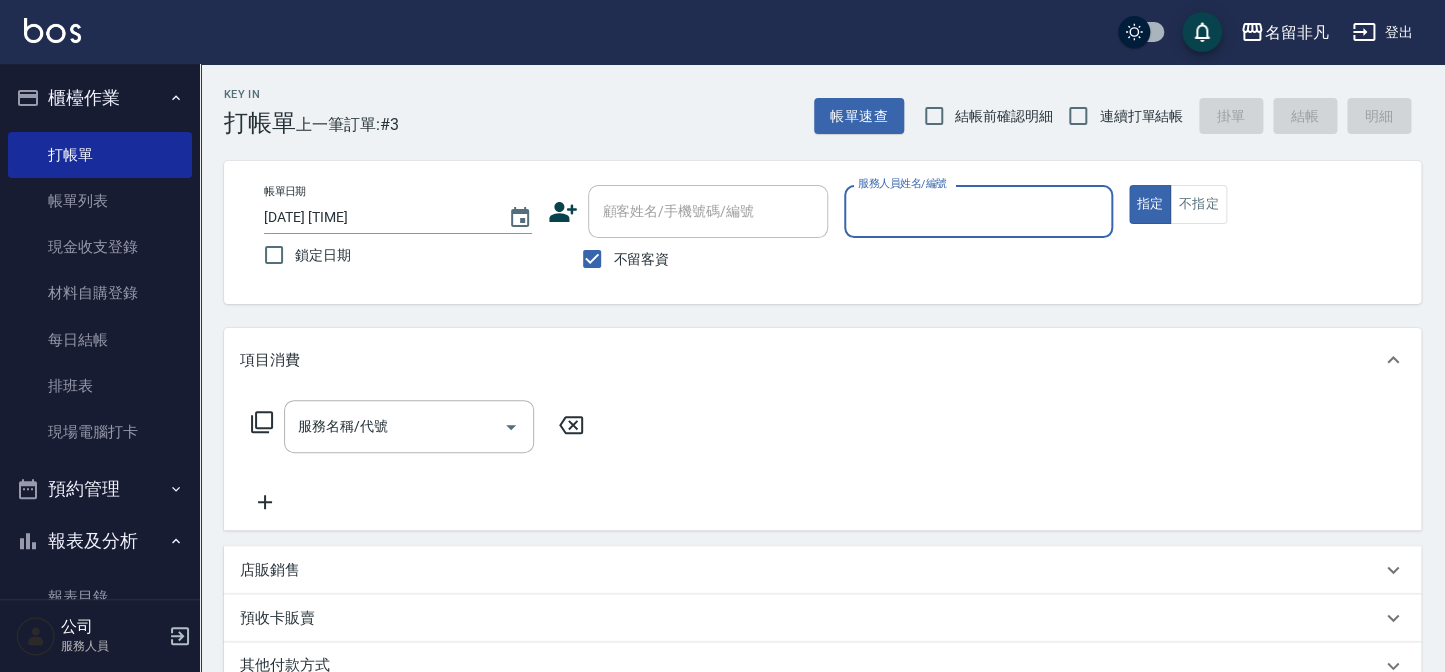 click on "服務人員姓名/編號" at bounding box center (978, 211) 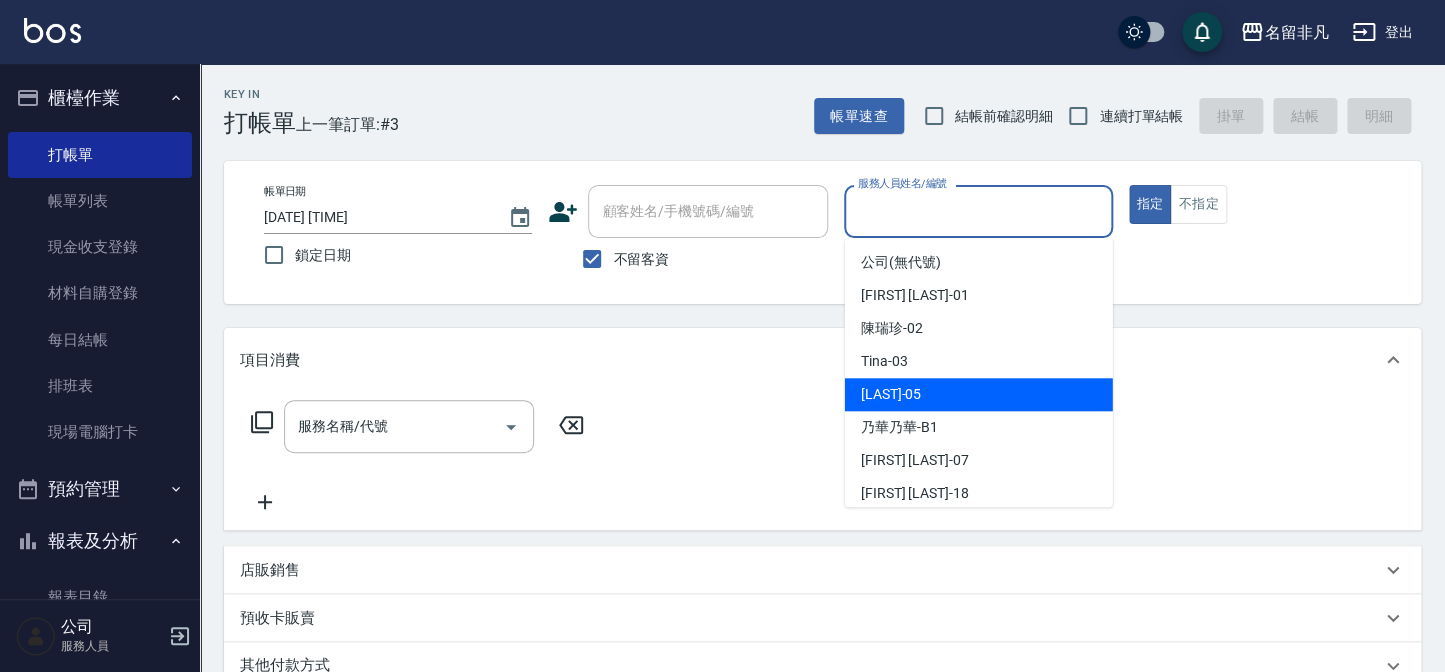 click on "[LAST] - [NUMBER]" at bounding box center [979, 394] 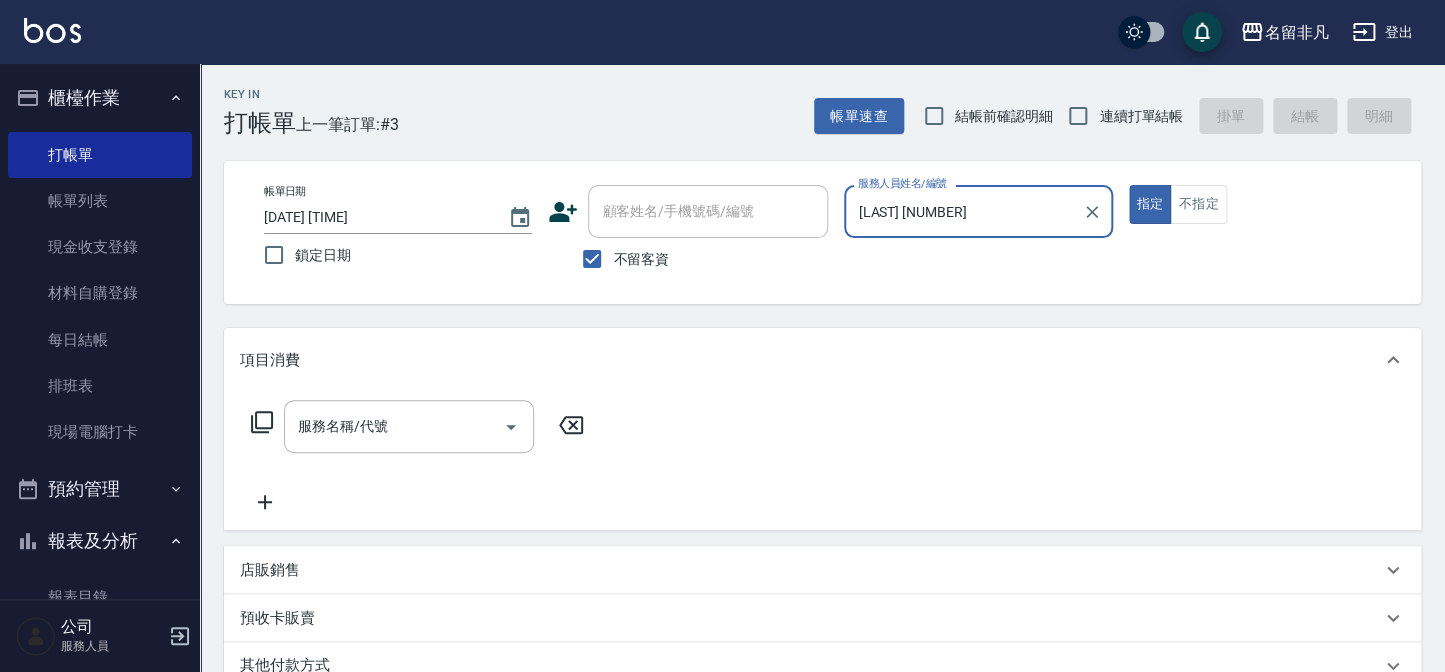 click 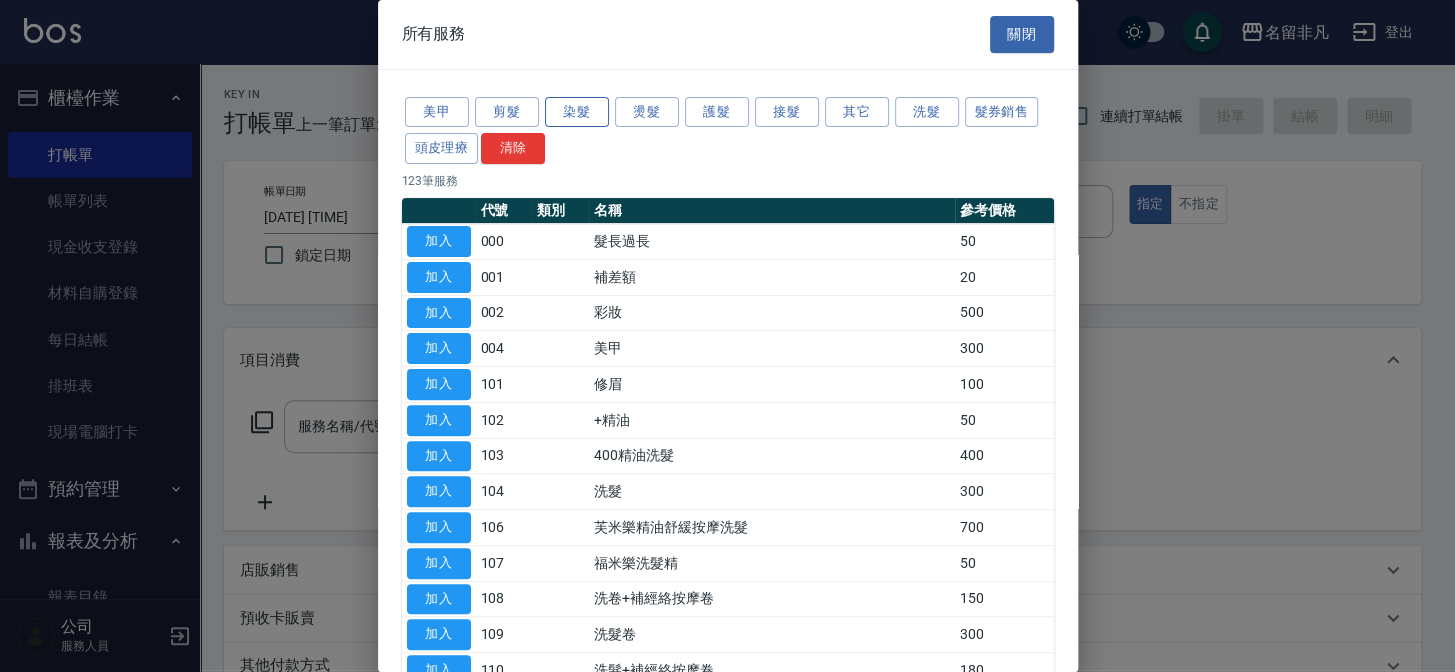 click on "染髮" at bounding box center [577, 112] 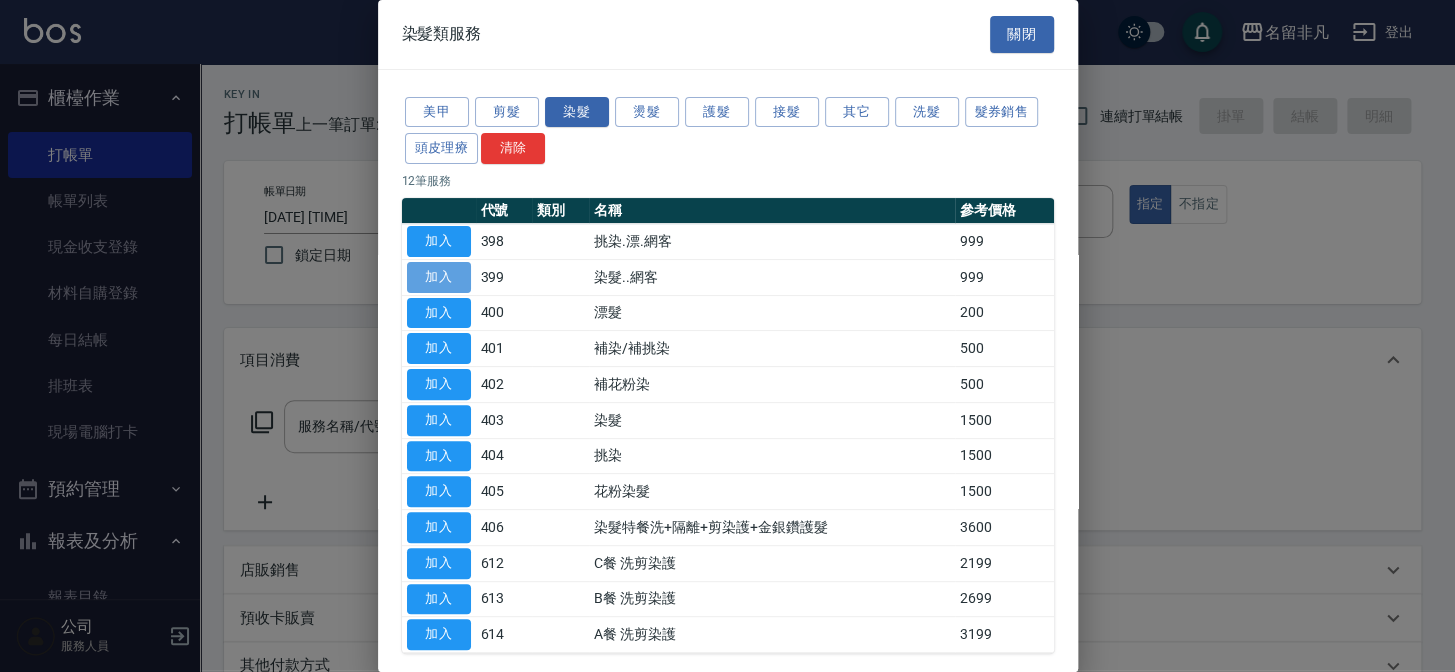 click on "加入" at bounding box center (439, 277) 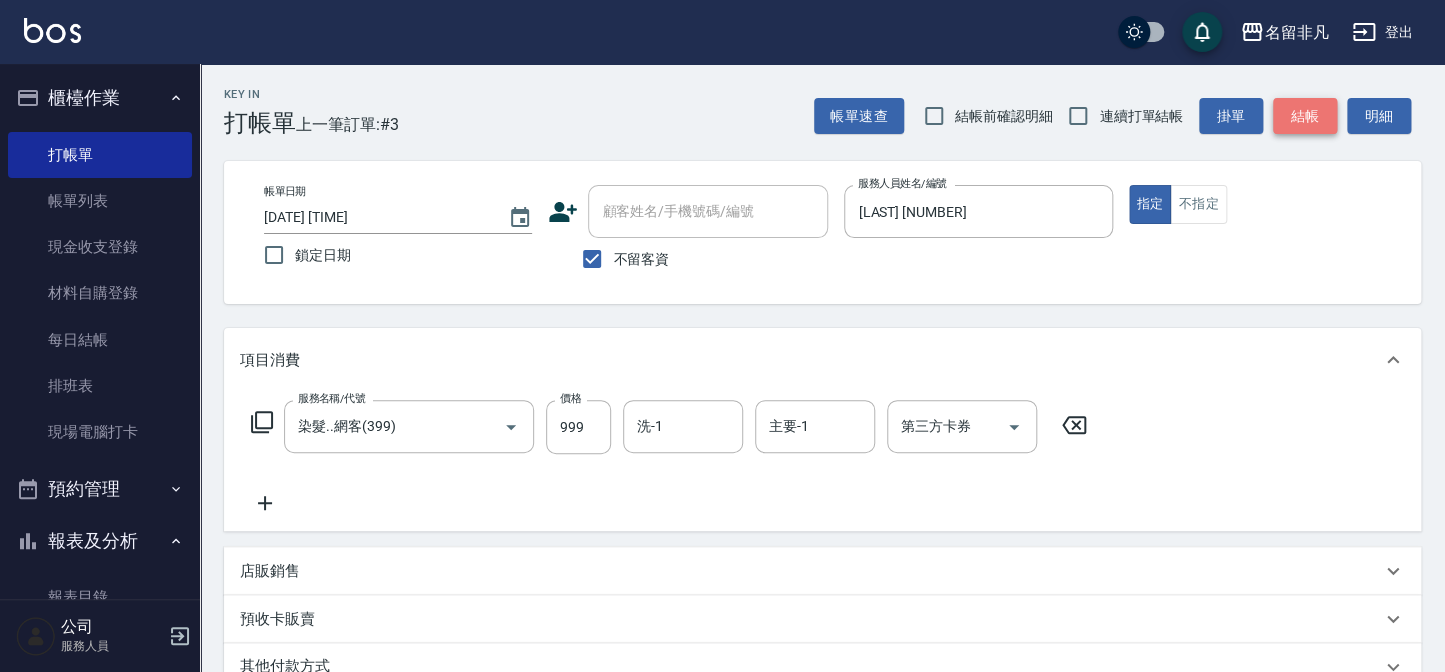 click on "結帳" at bounding box center (1305, 116) 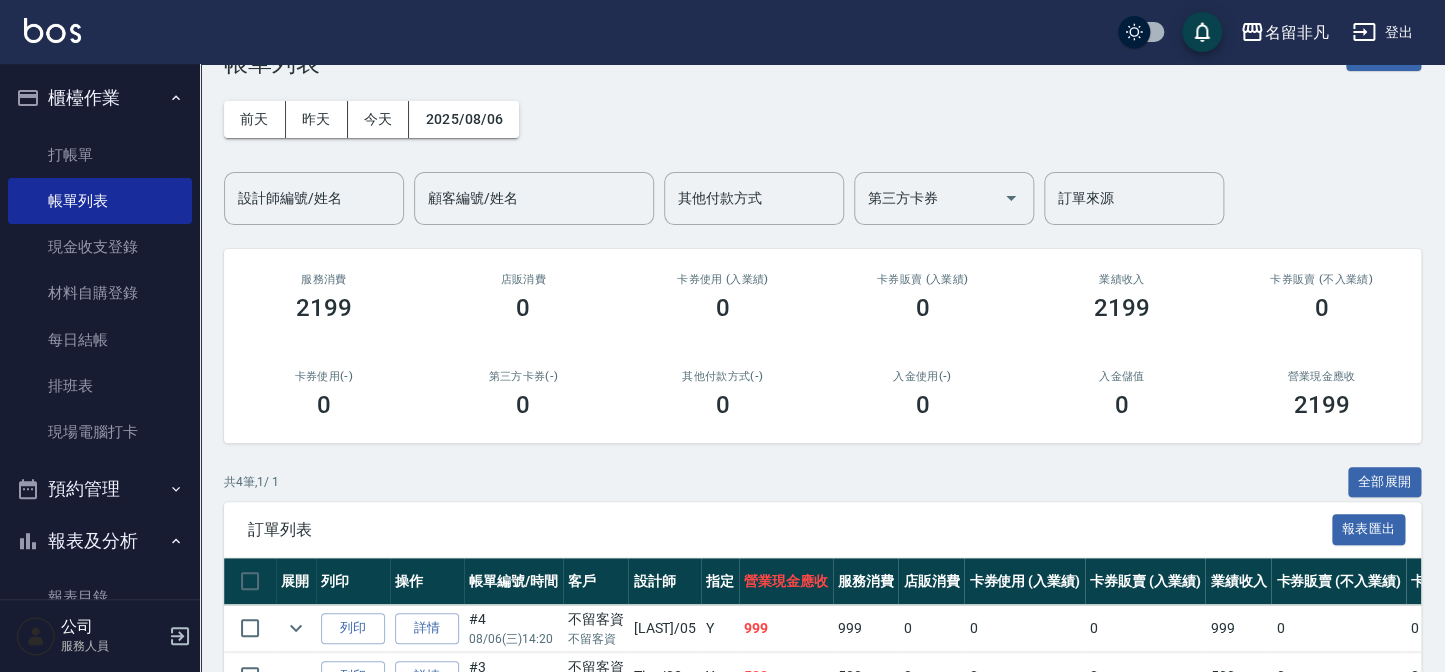 scroll, scrollTop: 181, scrollLeft: 0, axis: vertical 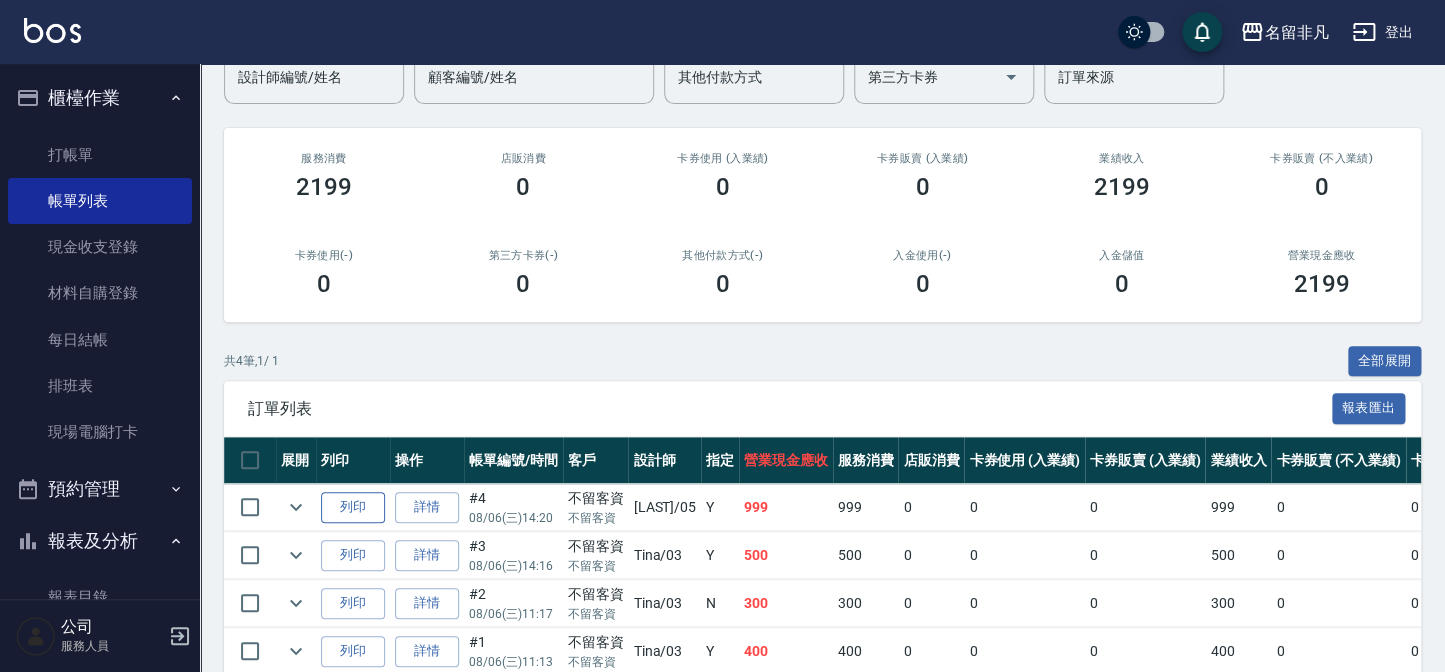 click on "列印" at bounding box center (353, 507) 